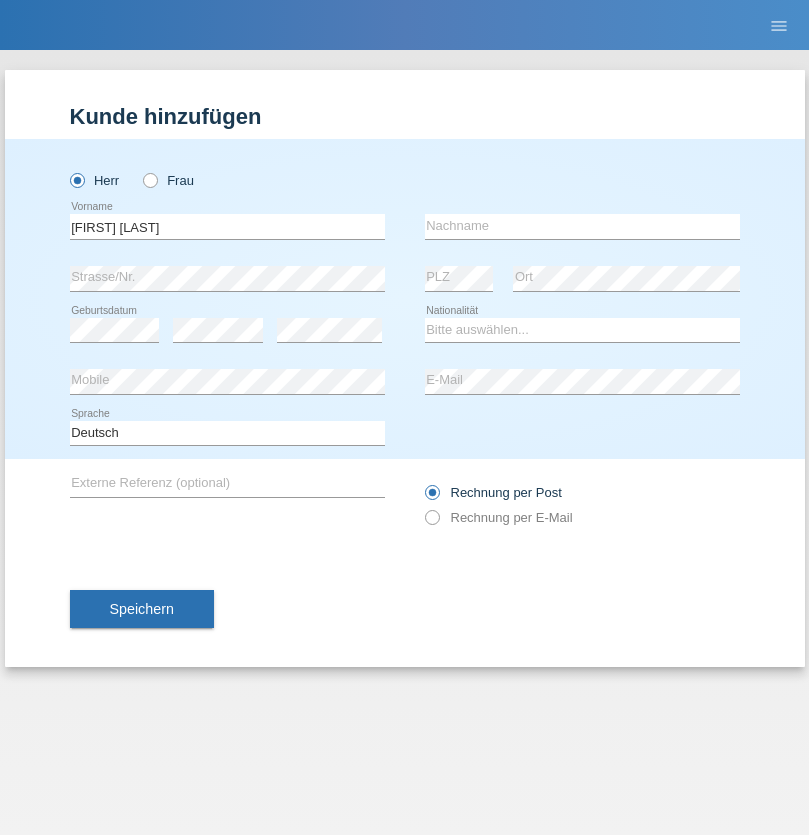 scroll, scrollTop: 0, scrollLeft: 0, axis: both 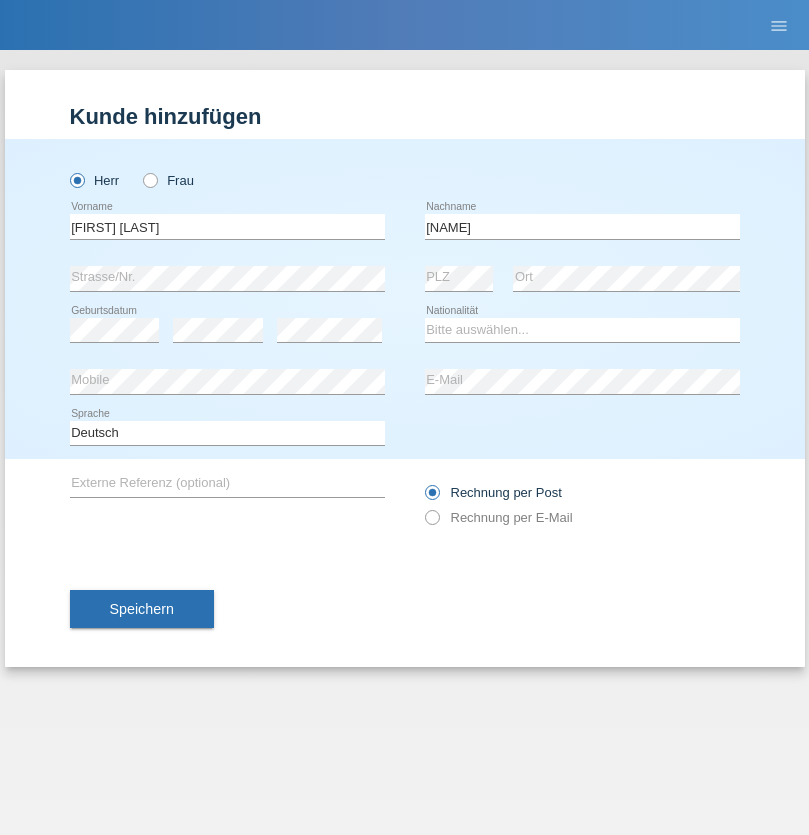 type on "[NAME]" 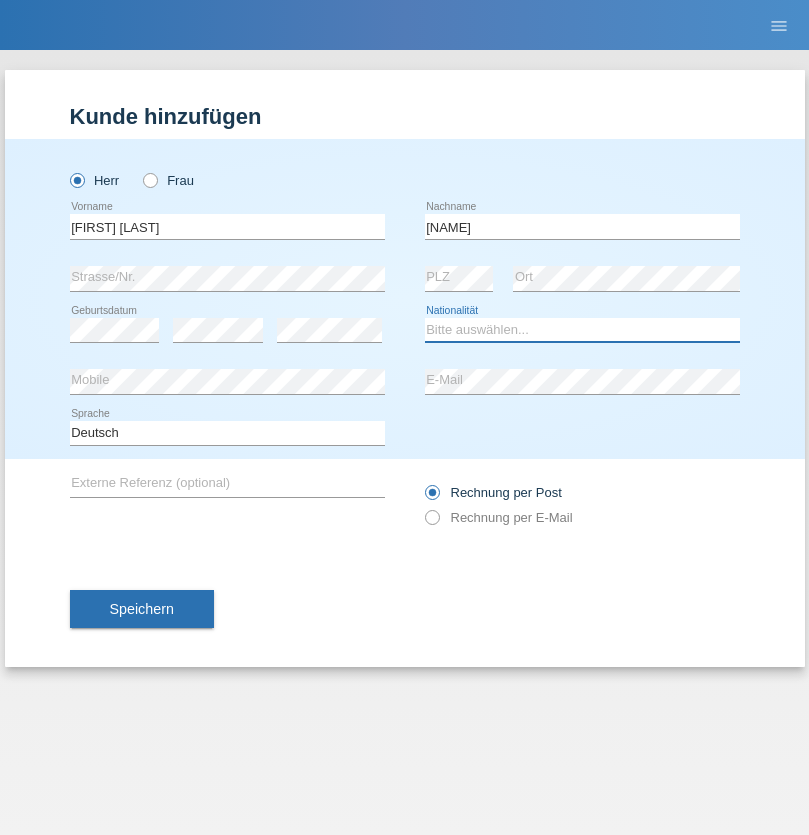 select on "CH" 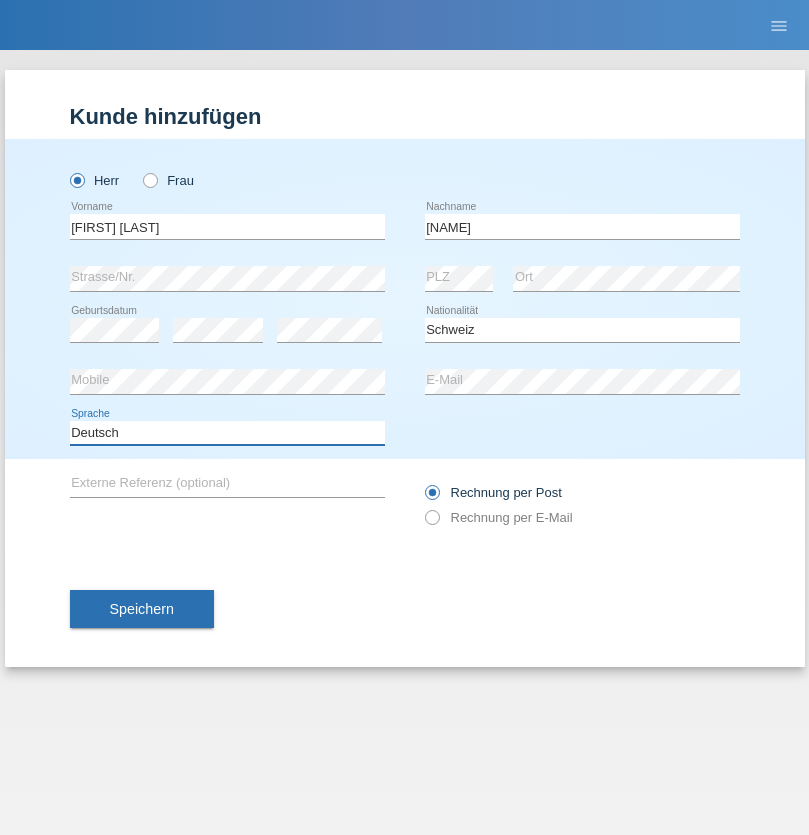 select on "en" 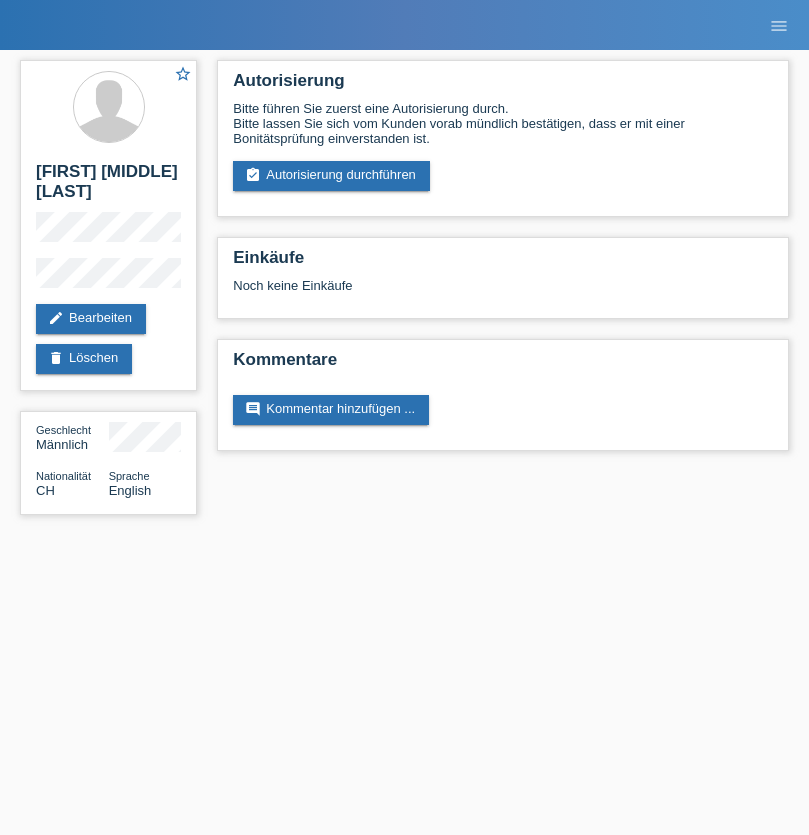 scroll, scrollTop: 0, scrollLeft: 0, axis: both 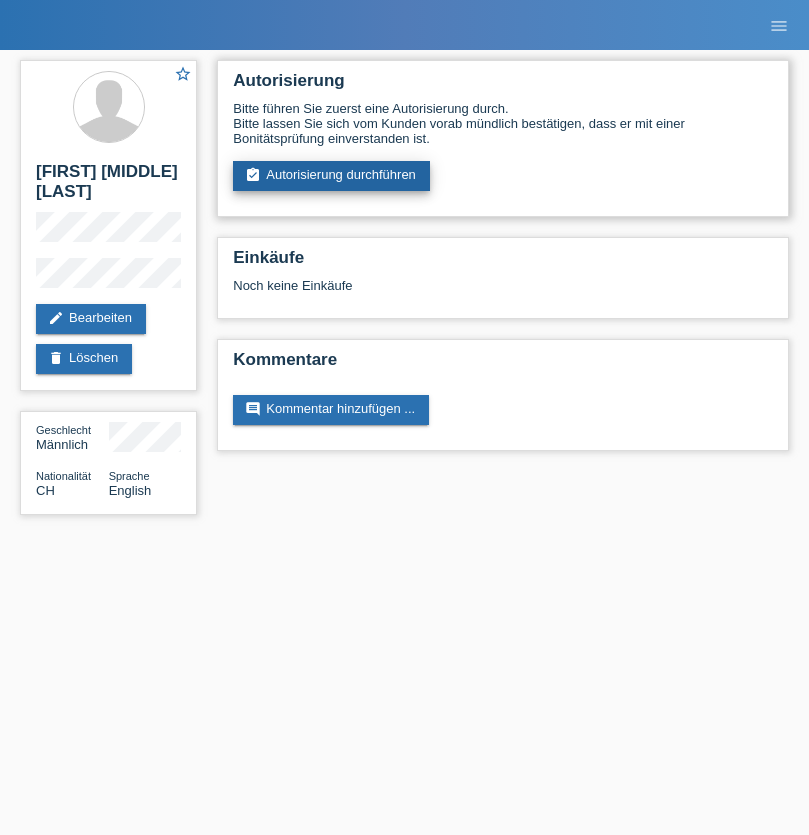 click on "assignment_turned_in  Autorisierung durchführen" at bounding box center (331, 176) 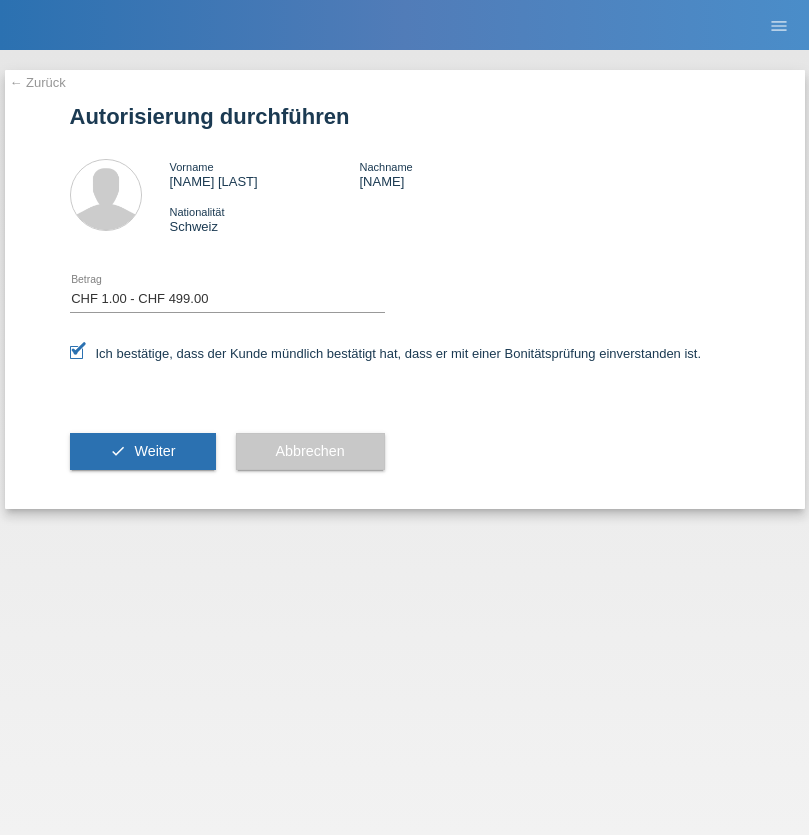 select on "1" 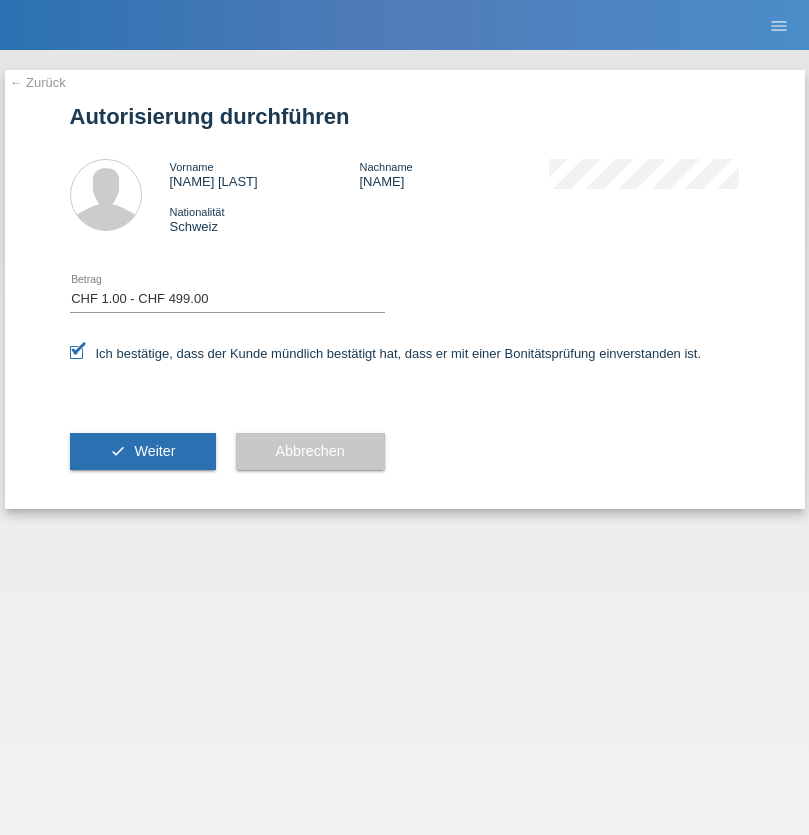 scroll, scrollTop: 0, scrollLeft: 0, axis: both 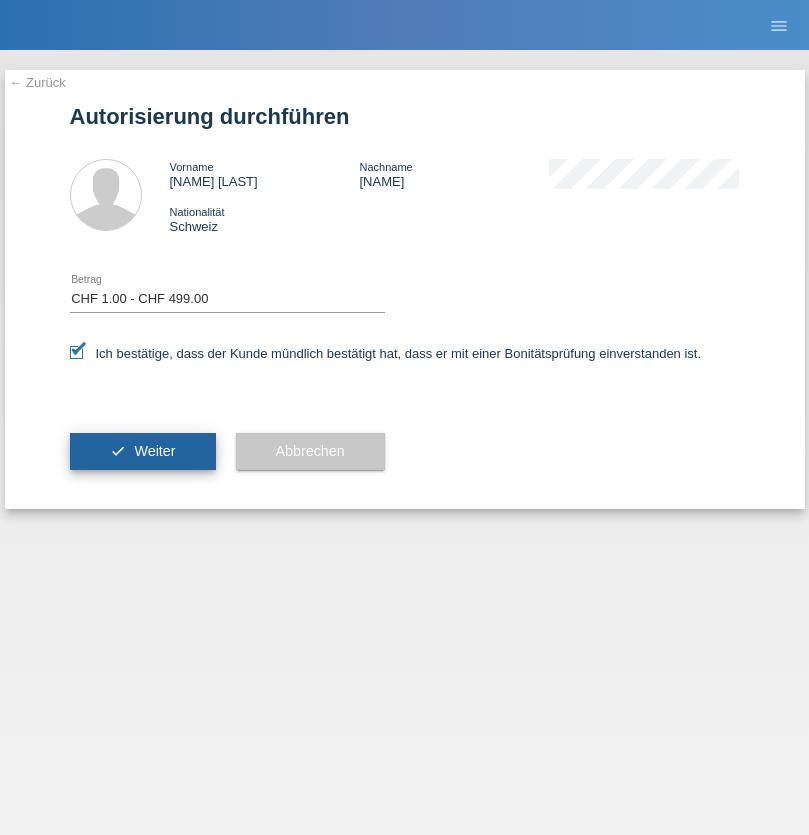 click on "Weiter" at bounding box center [154, 451] 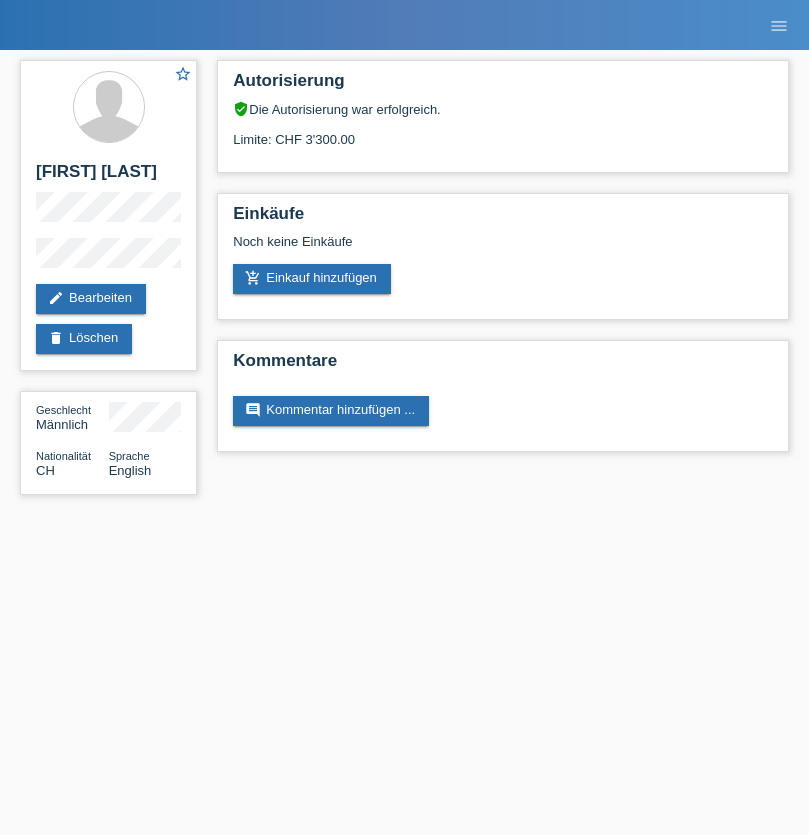 scroll, scrollTop: 0, scrollLeft: 0, axis: both 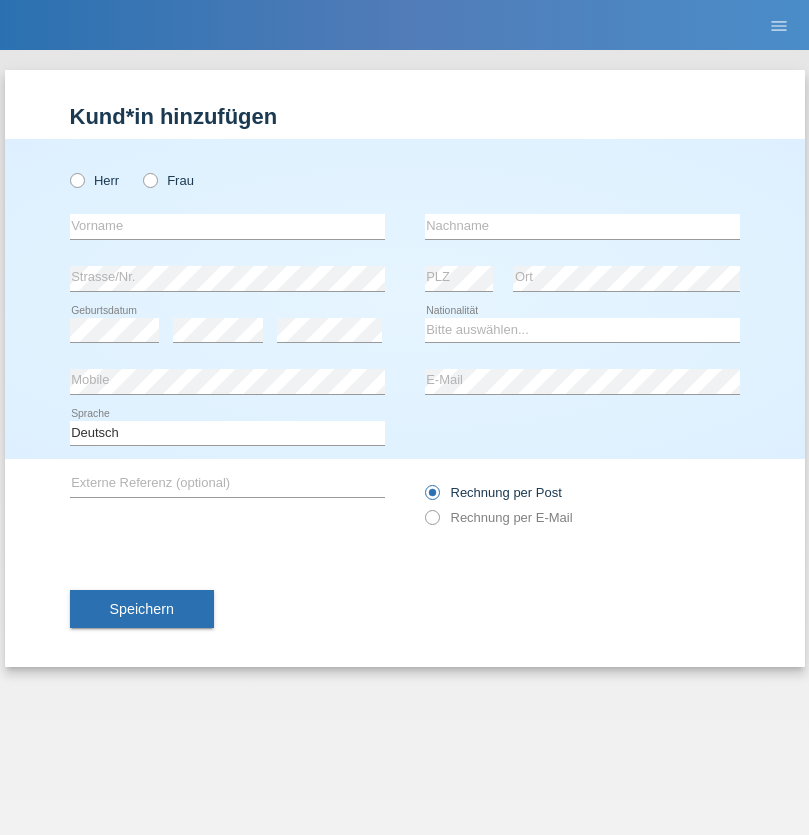 radio on "true" 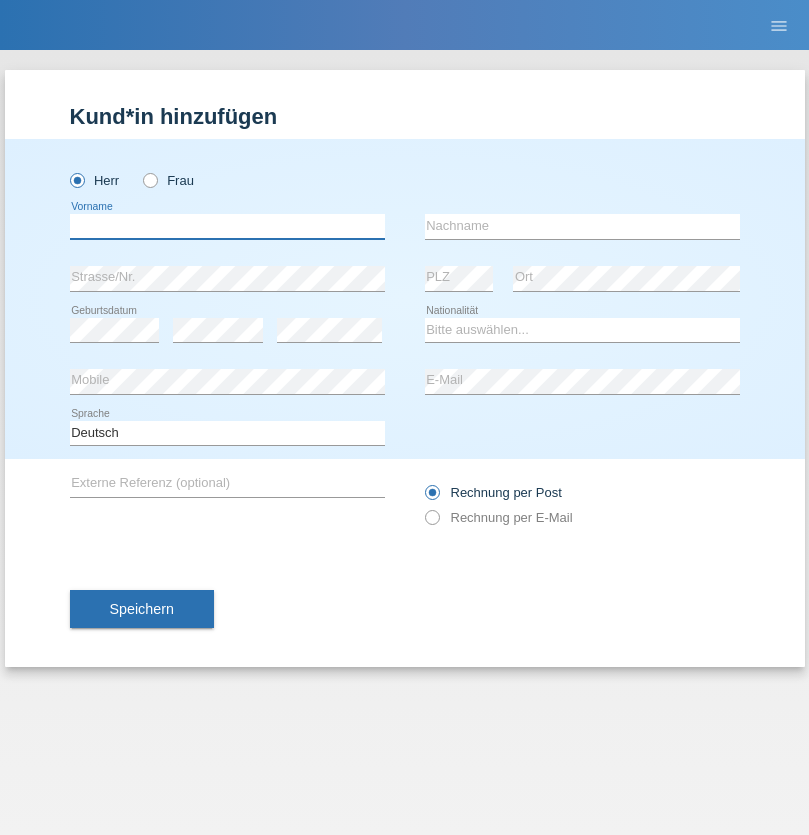 click at bounding box center (227, 226) 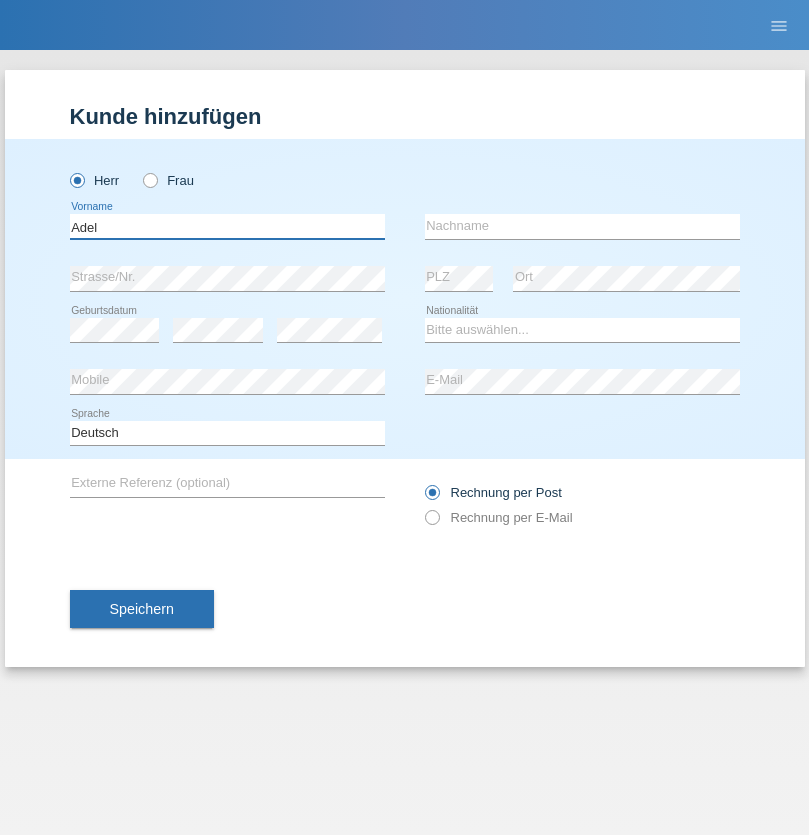 type on "Adel" 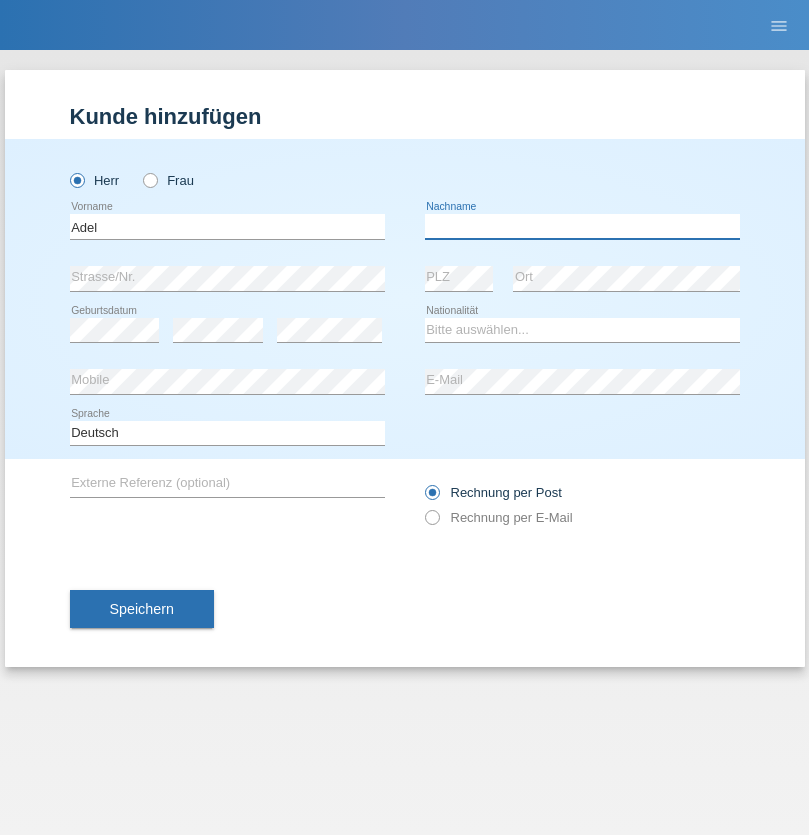 click at bounding box center [582, 226] 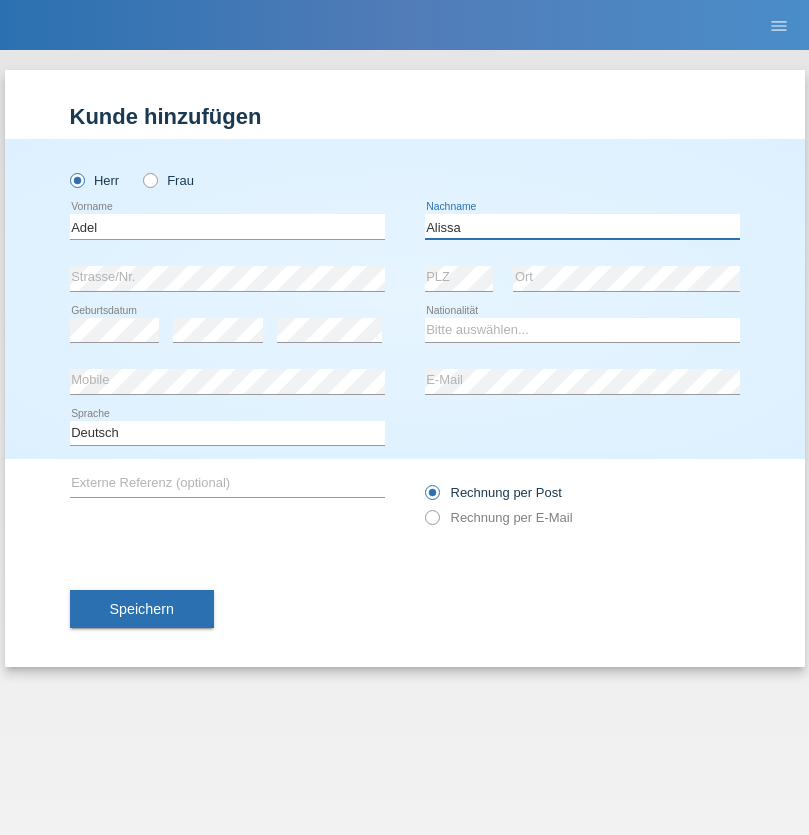 type on "Alissa" 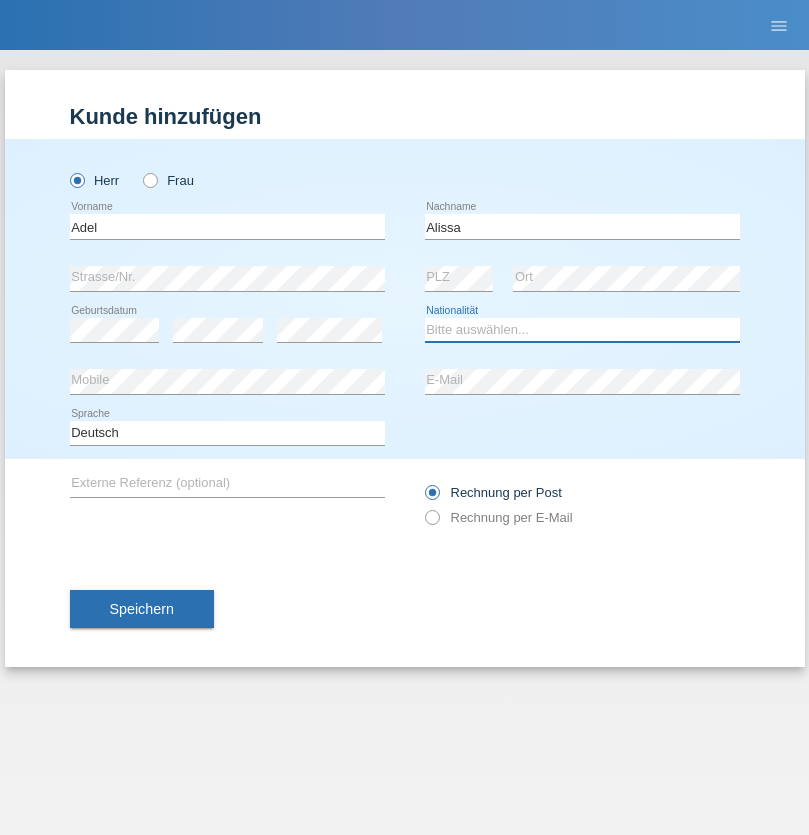 select on "SY" 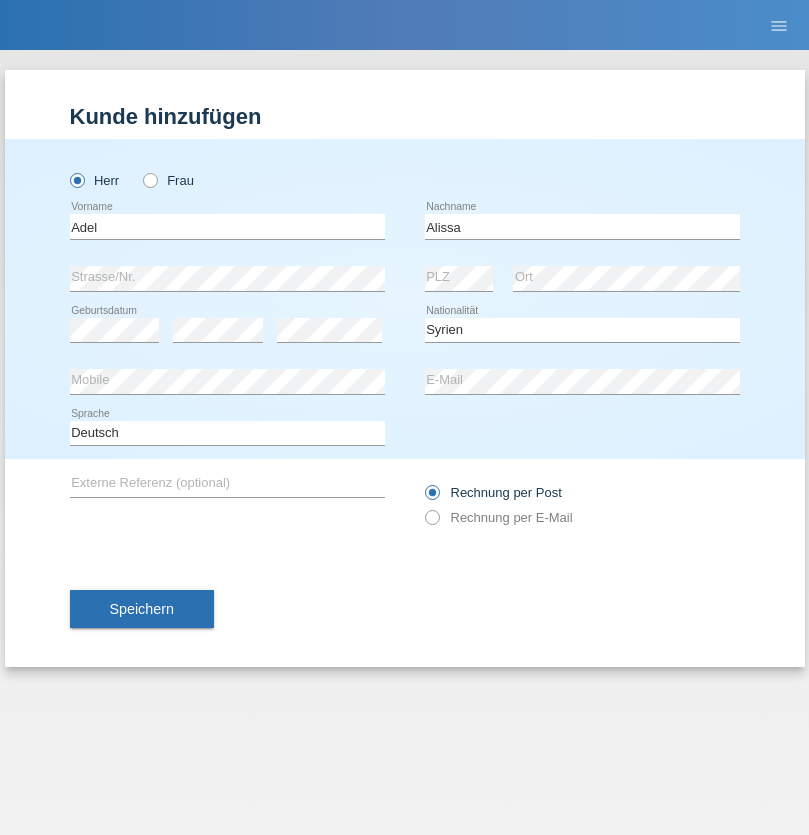 select on "C" 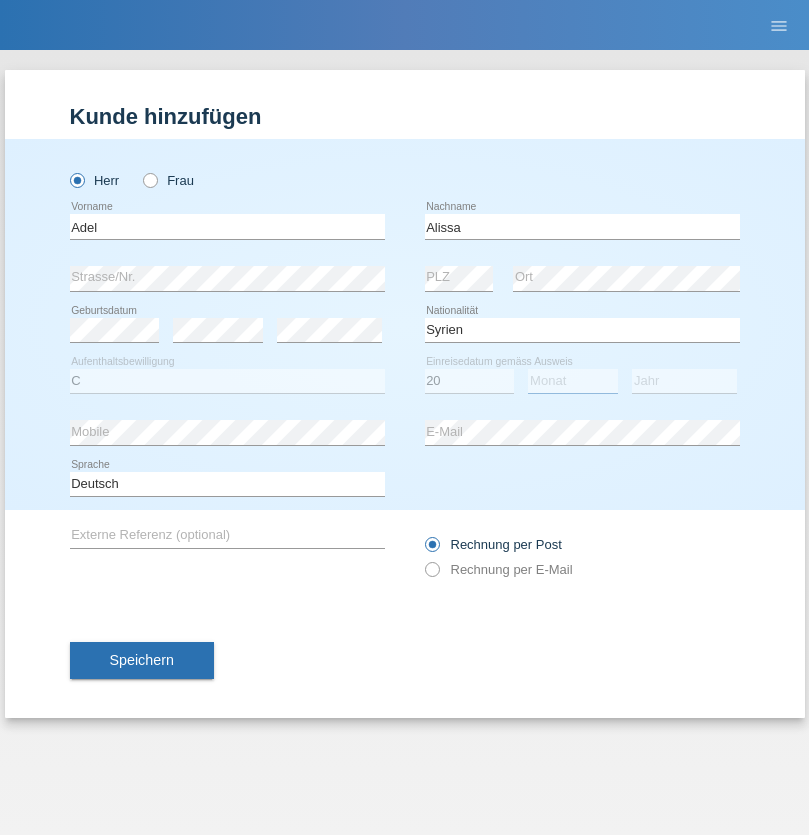select on "09" 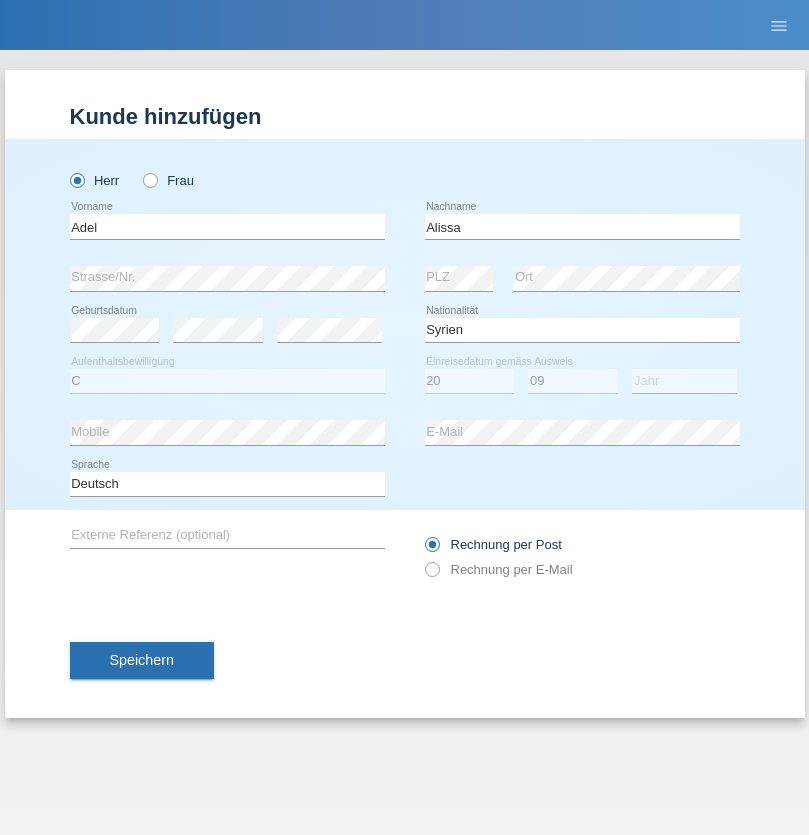 select on "2018" 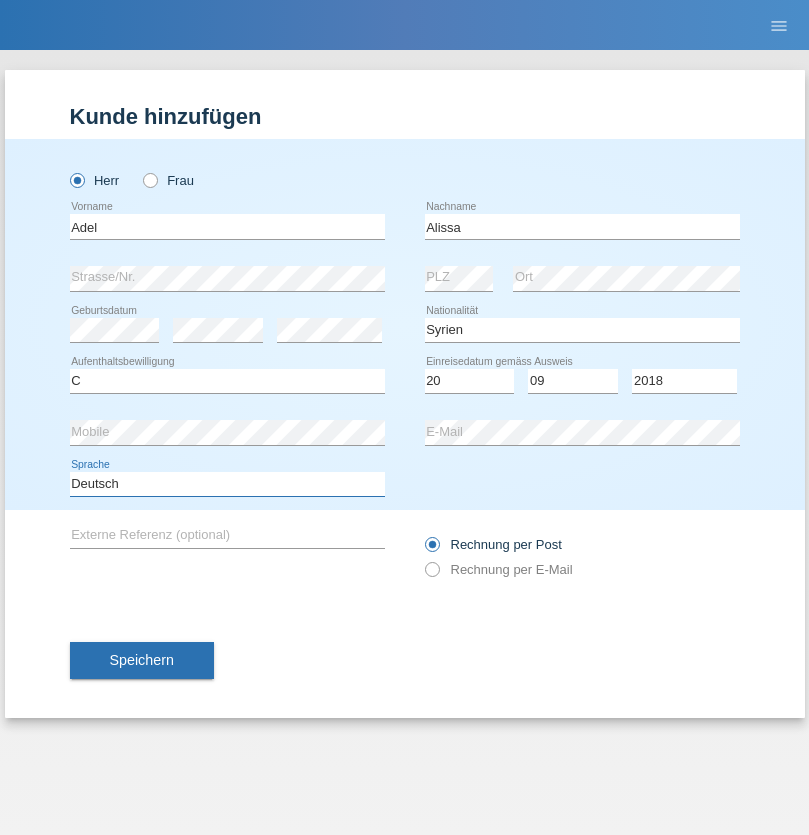 select on "en" 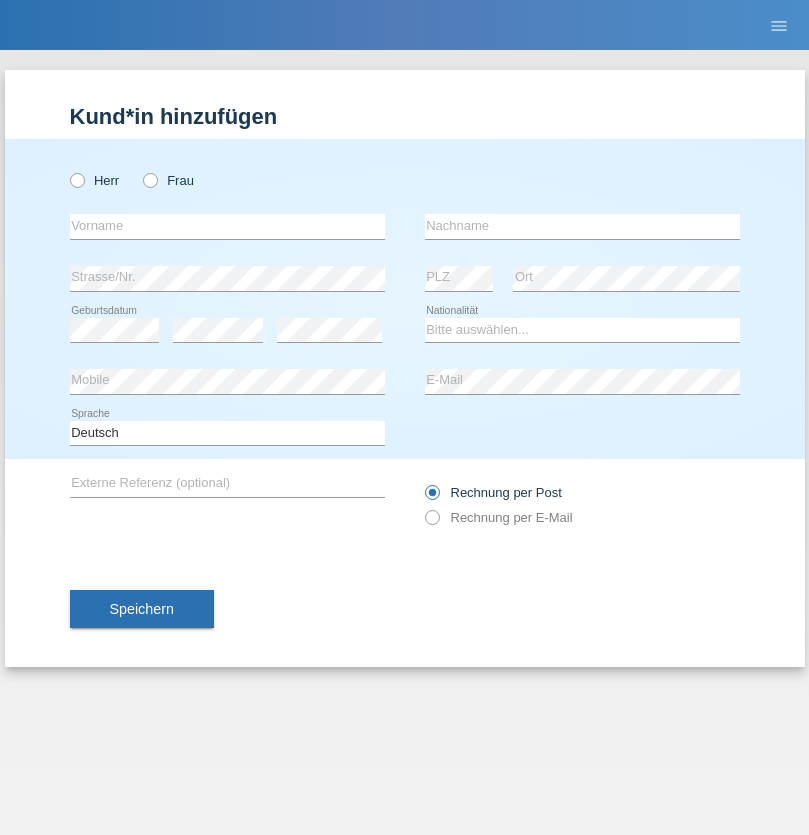 scroll, scrollTop: 0, scrollLeft: 0, axis: both 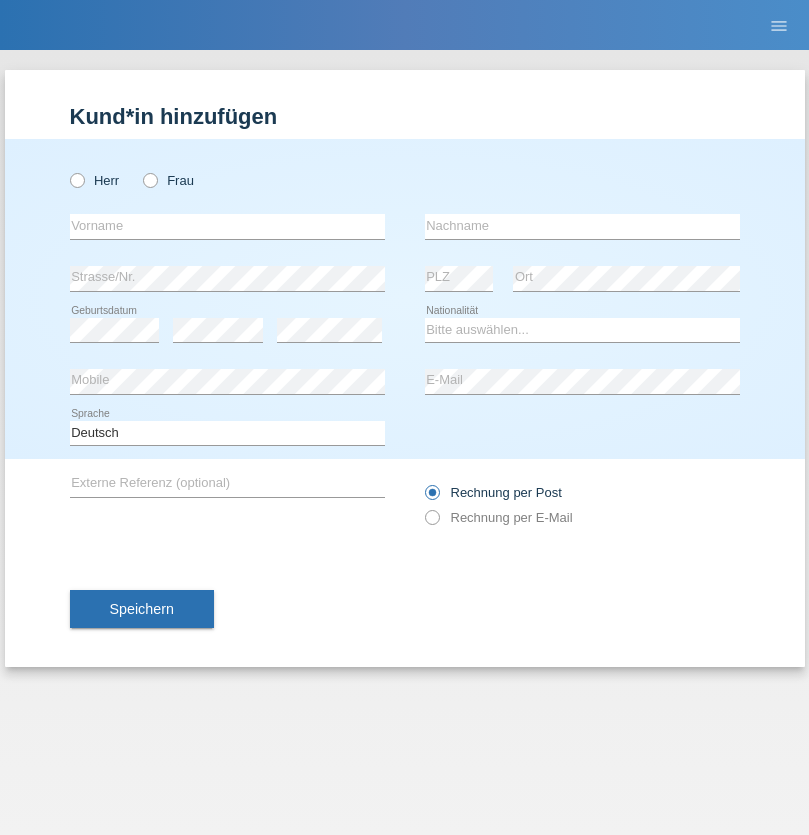 radio on "true" 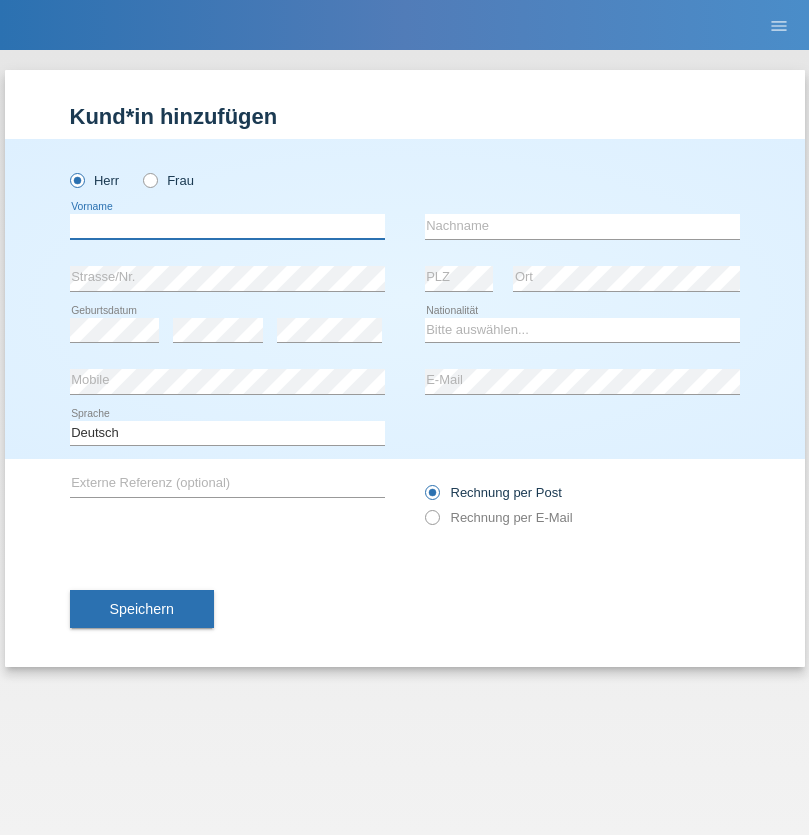 click at bounding box center [227, 226] 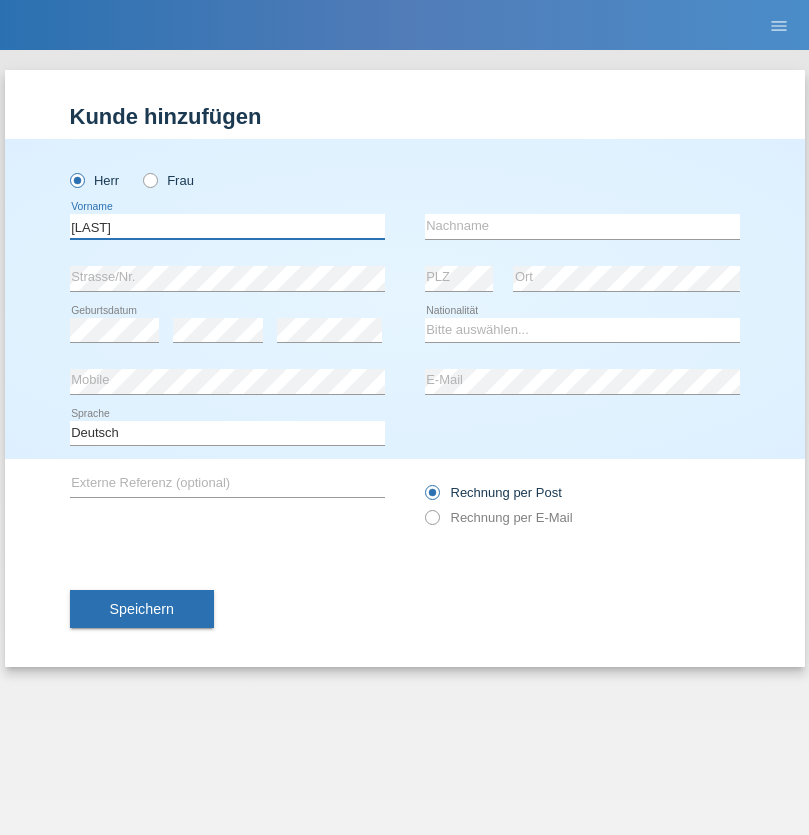 type on "Tania" 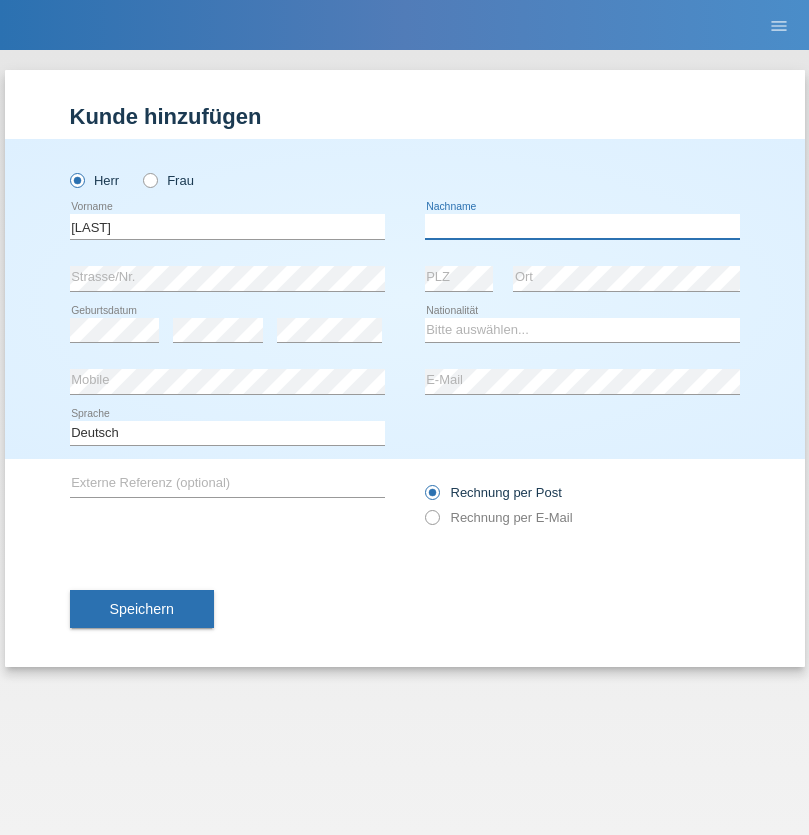 click at bounding box center (582, 226) 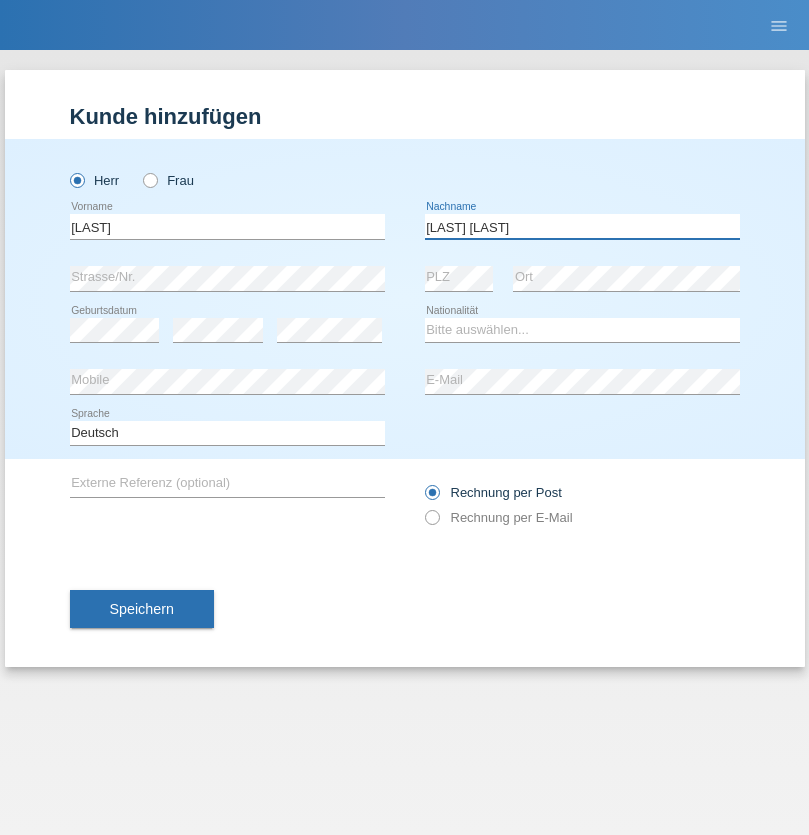type on "[LAST] [LAST]" 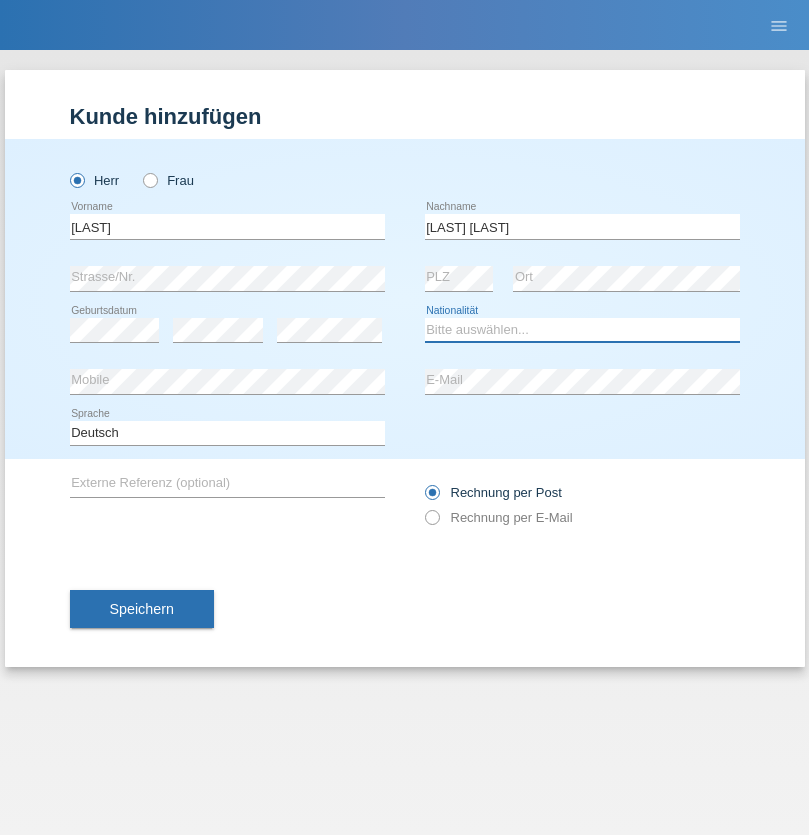 select on "PT" 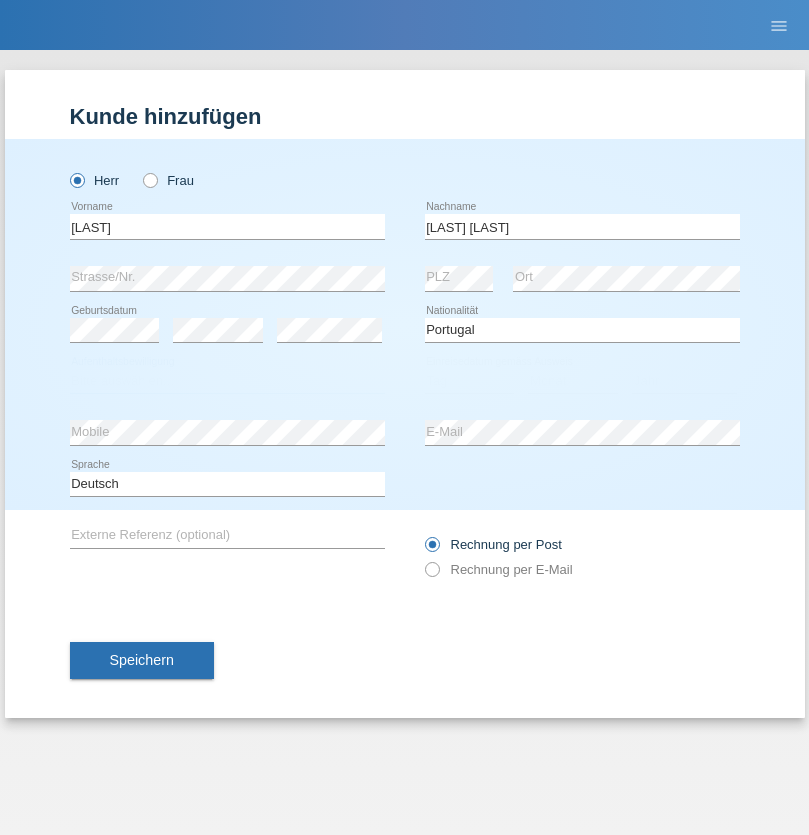 select on "C" 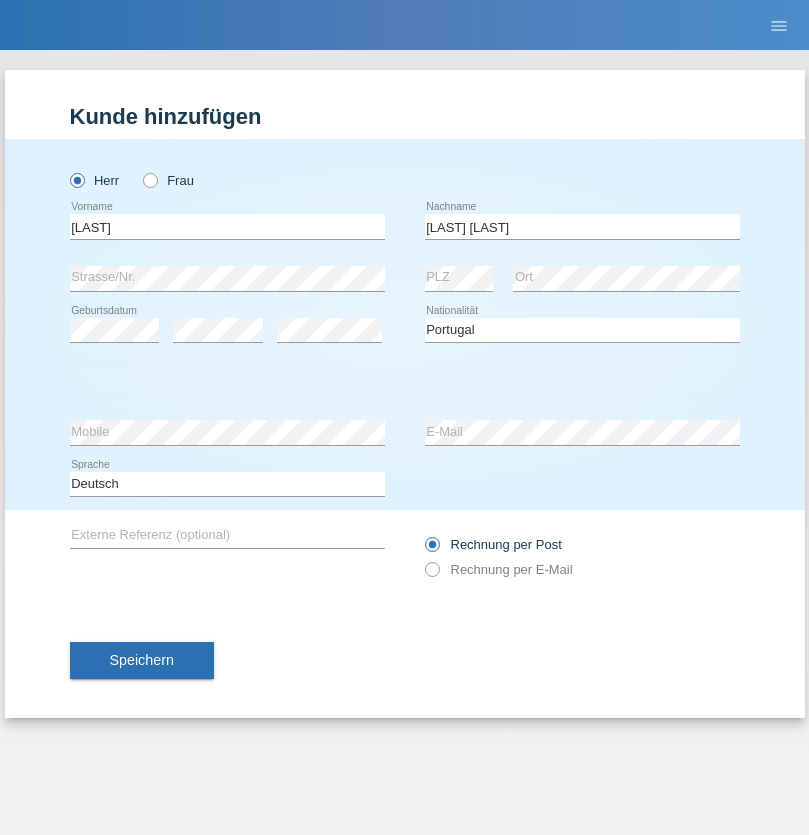 select on "06" 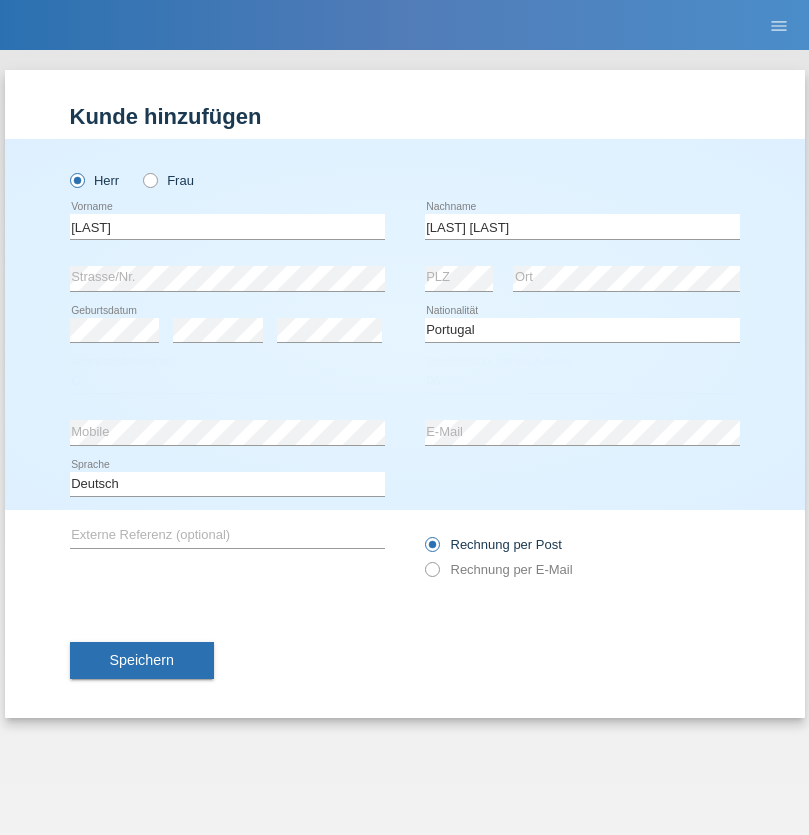 select on "05" 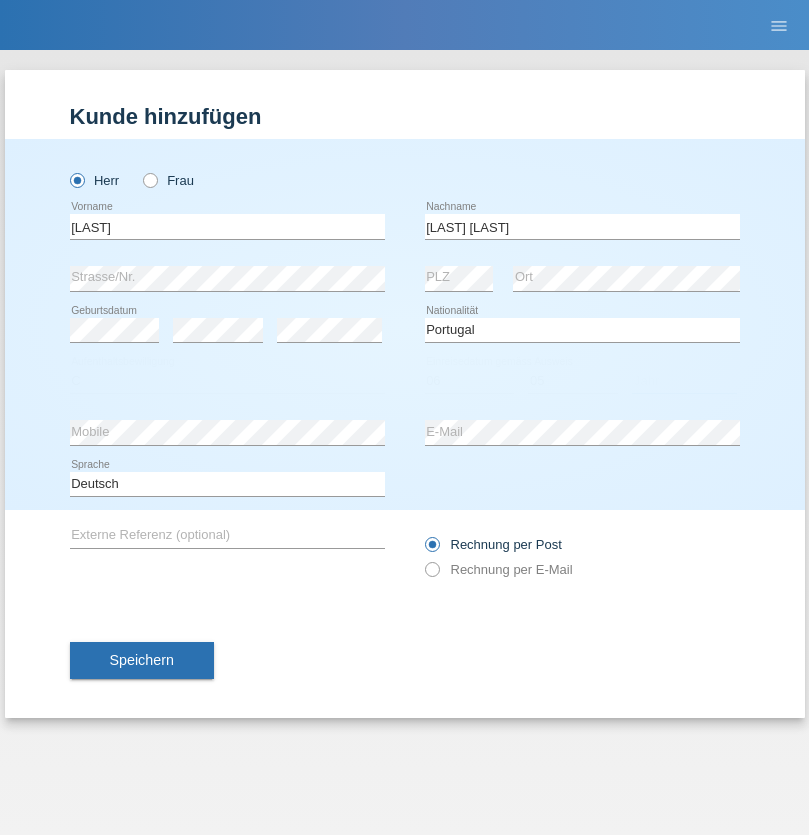 select on "2021" 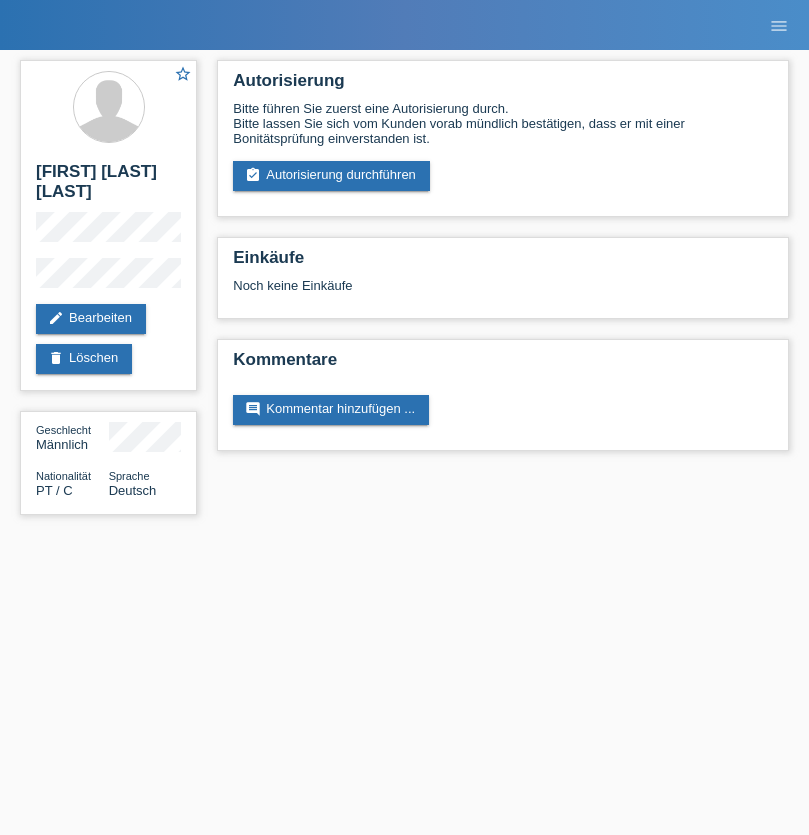 scroll, scrollTop: 0, scrollLeft: 0, axis: both 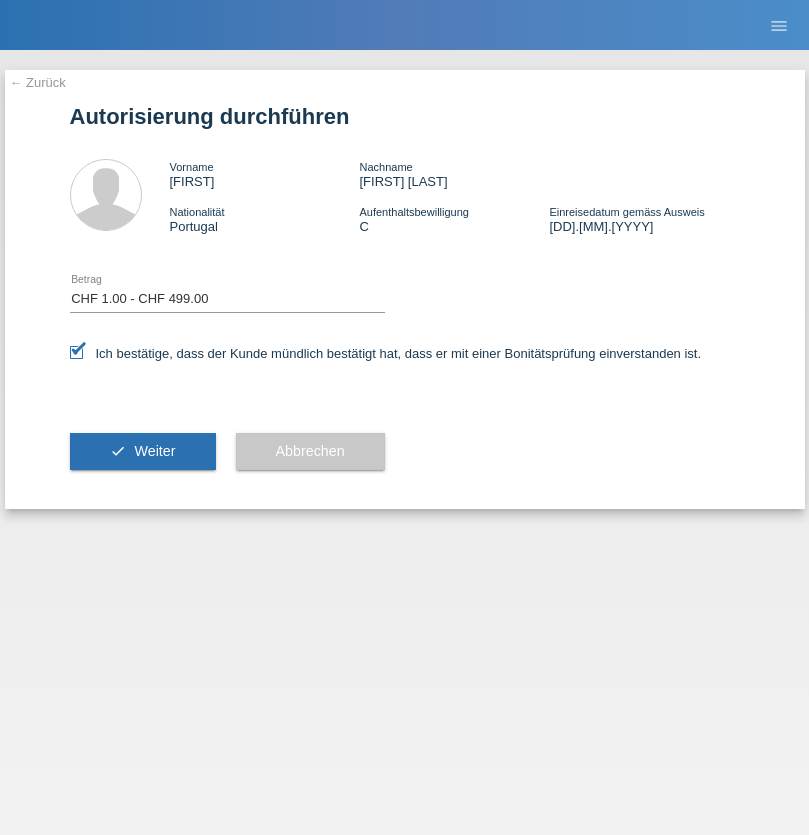 select on "1" 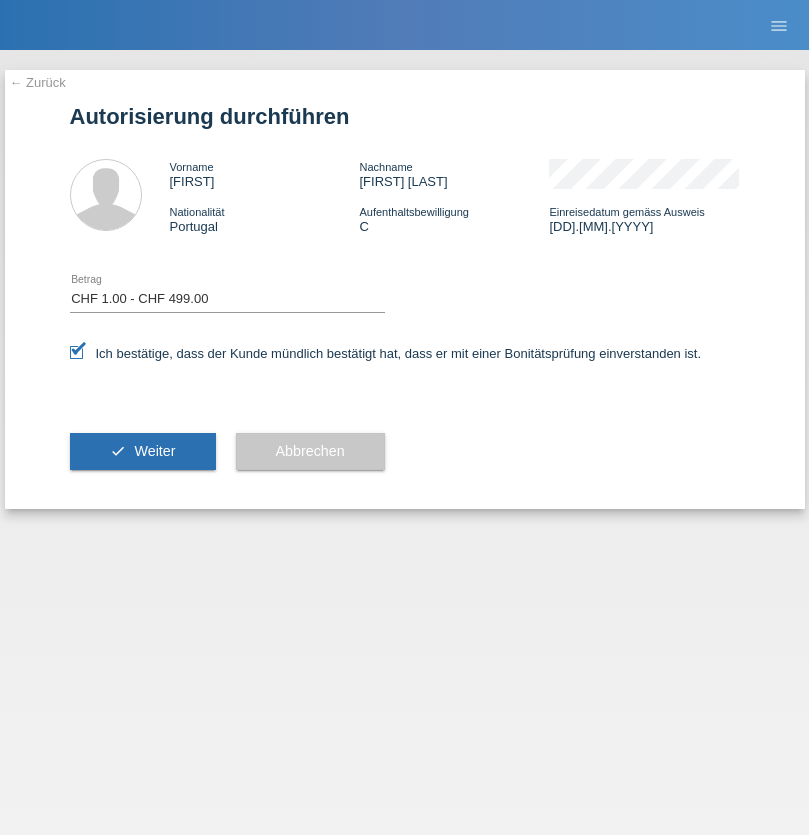 scroll, scrollTop: 0, scrollLeft: 0, axis: both 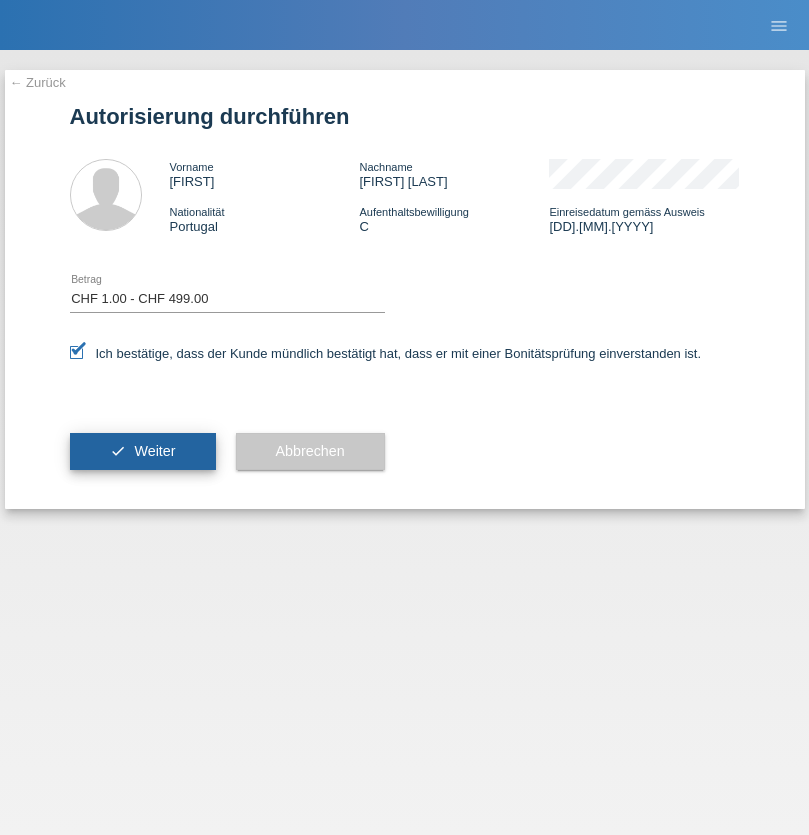 click on "Weiter" at bounding box center (154, 451) 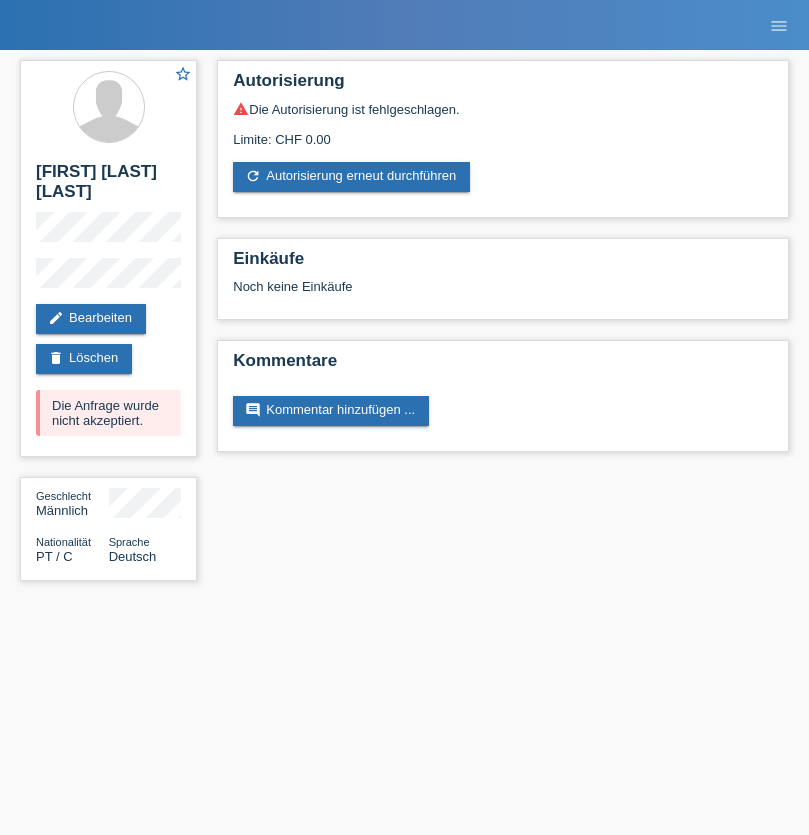 scroll, scrollTop: 0, scrollLeft: 0, axis: both 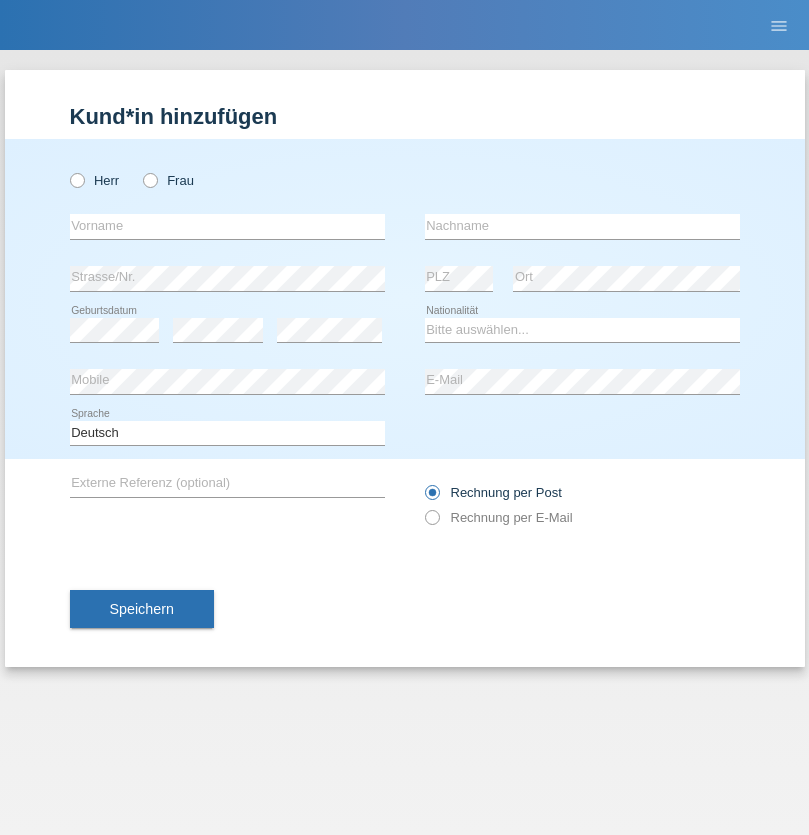 radio on "true" 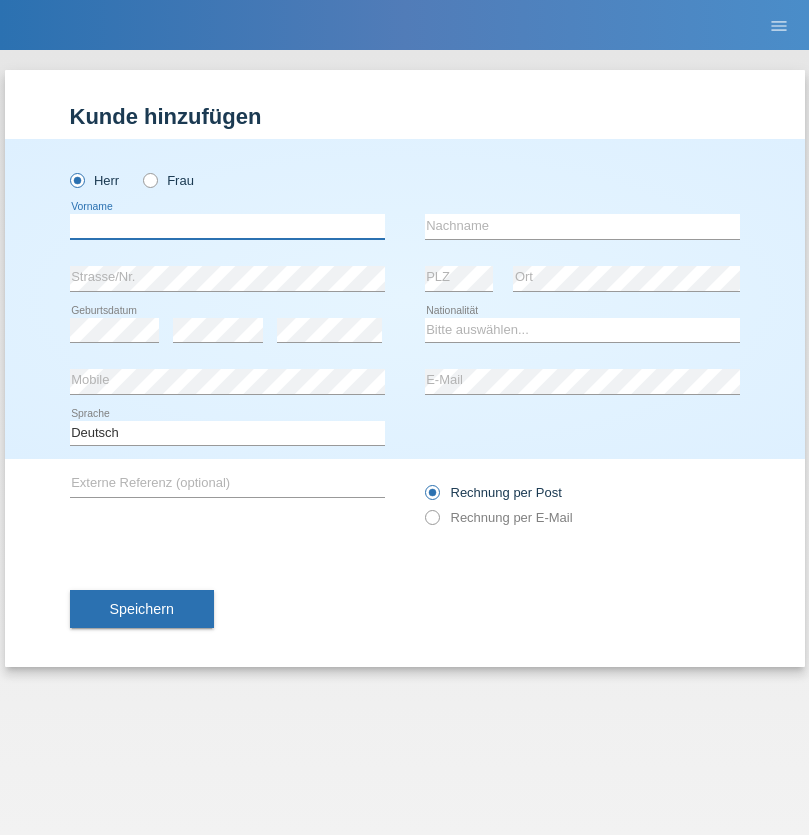 click at bounding box center (227, 226) 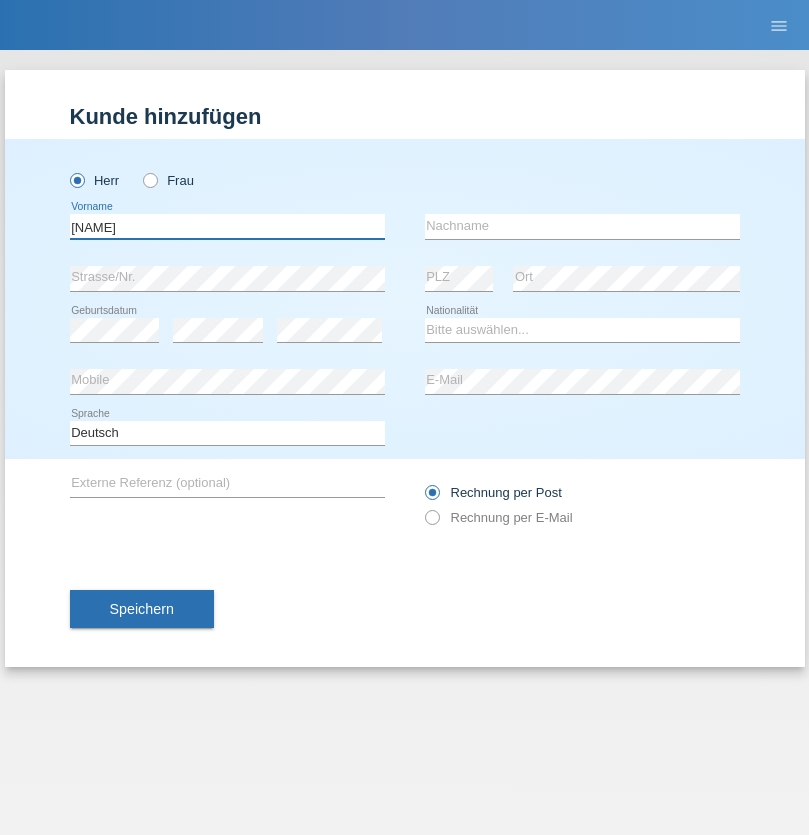 type on "Daniela" 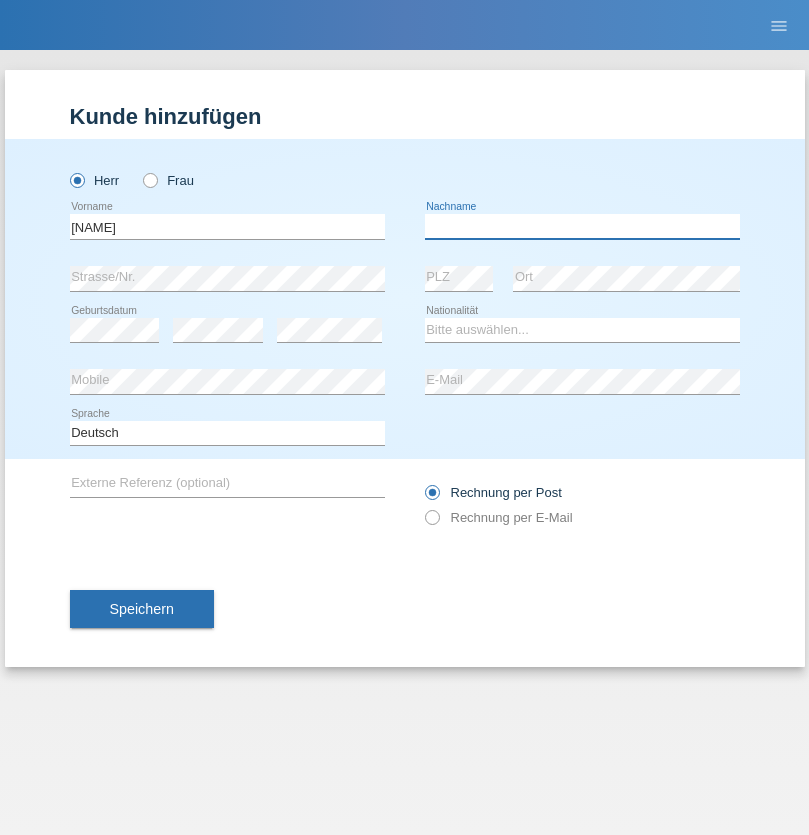 click at bounding box center (582, 226) 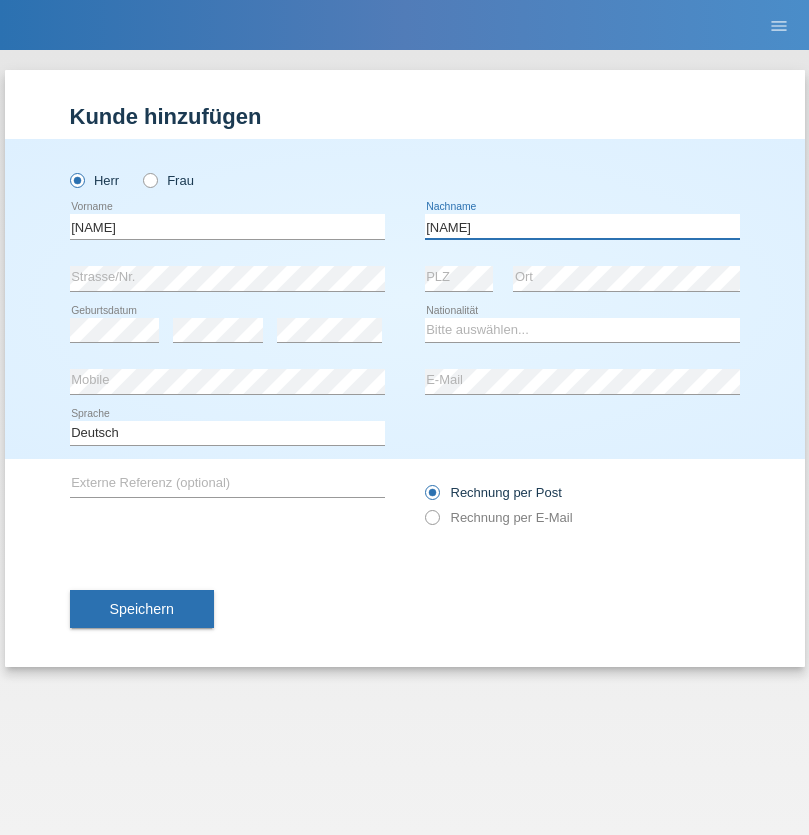 type on "[NAME]" 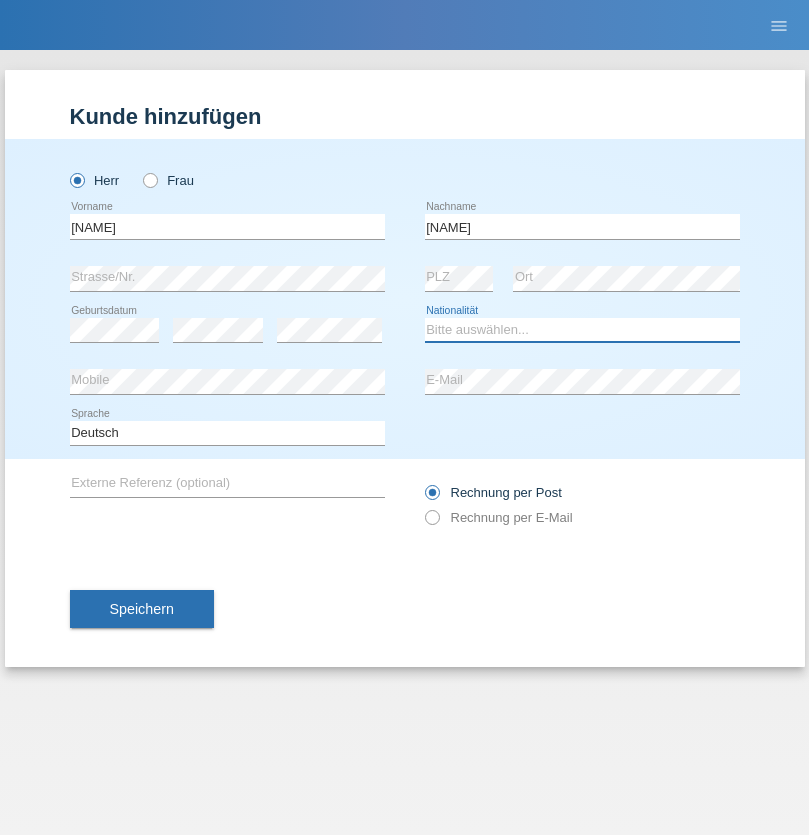select on "PT" 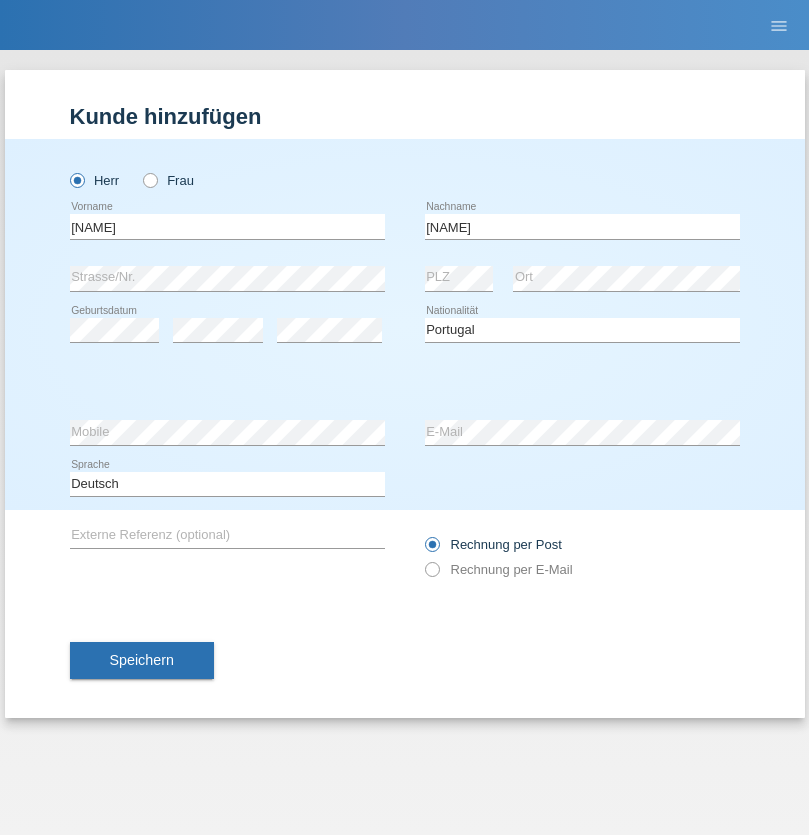 select on "C" 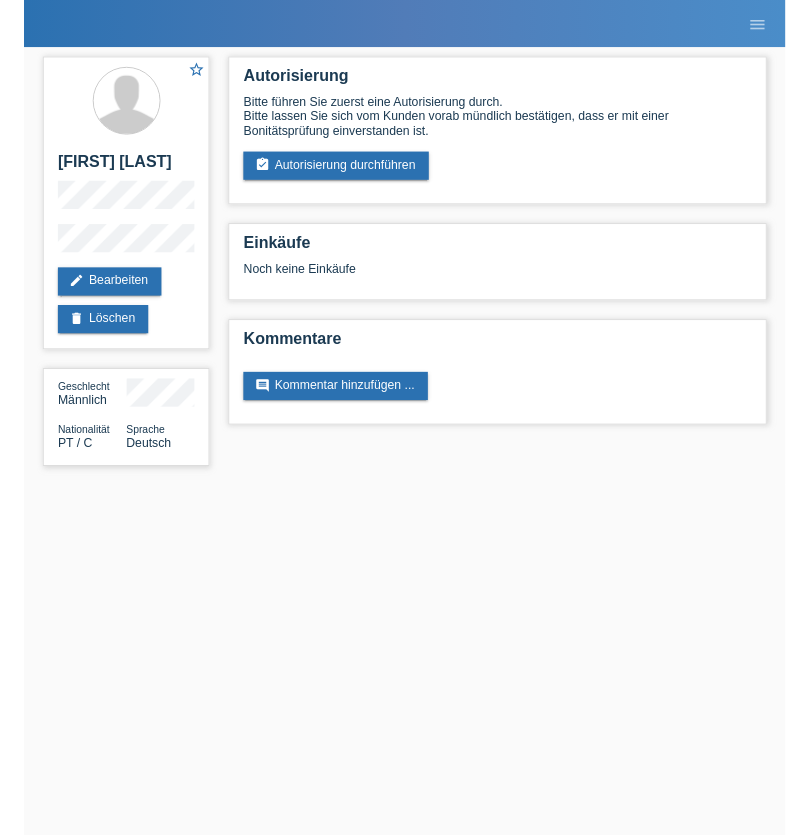 scroll, scrollTop: 0, scrollLeft: 0, axis: both 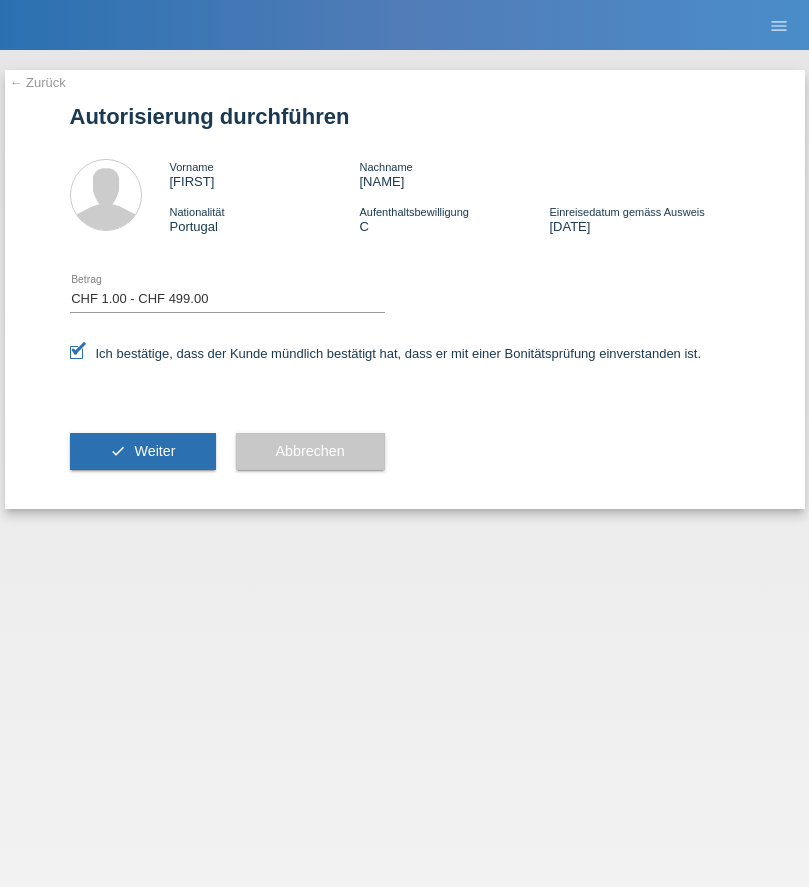 select on "1" 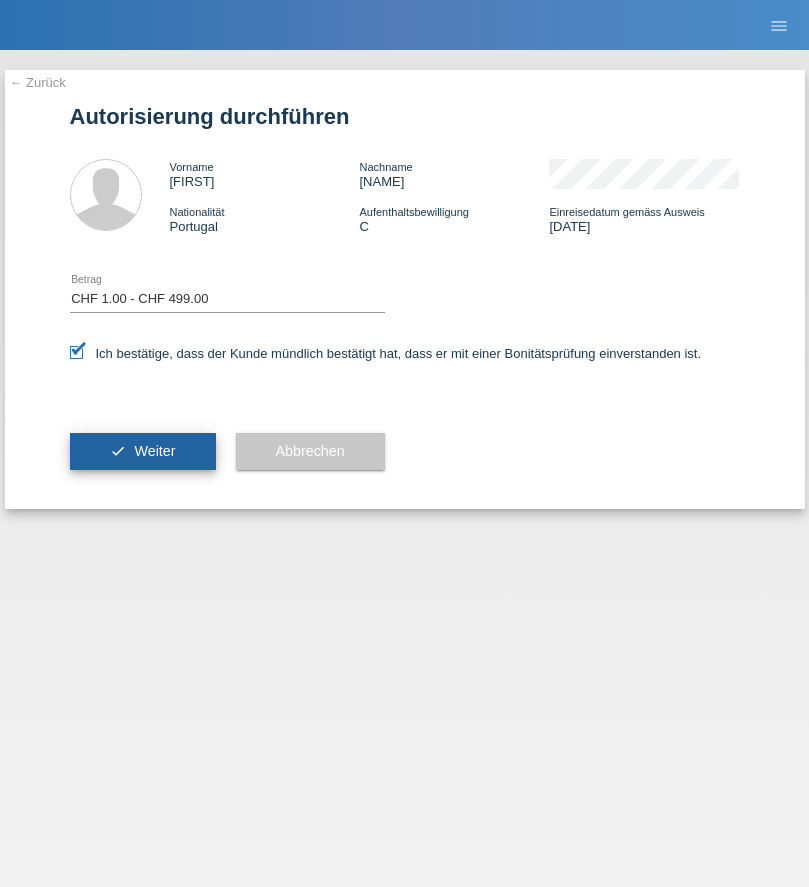 click on "Weiter" at bounding box center (154, 451) 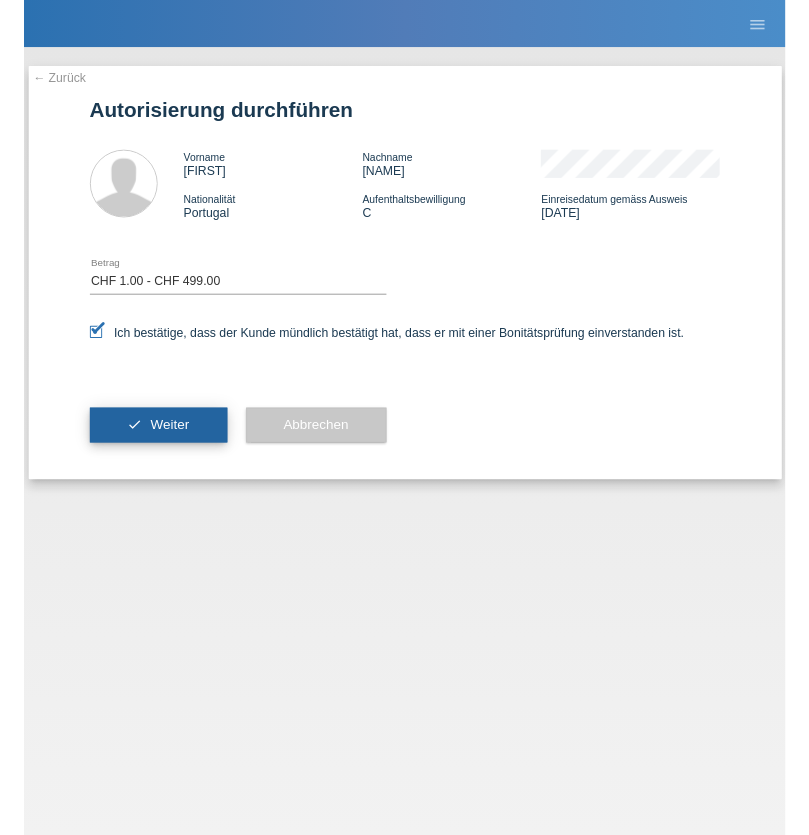 scroll, scrollTop: 0, scrollLeft: 0, axis: both 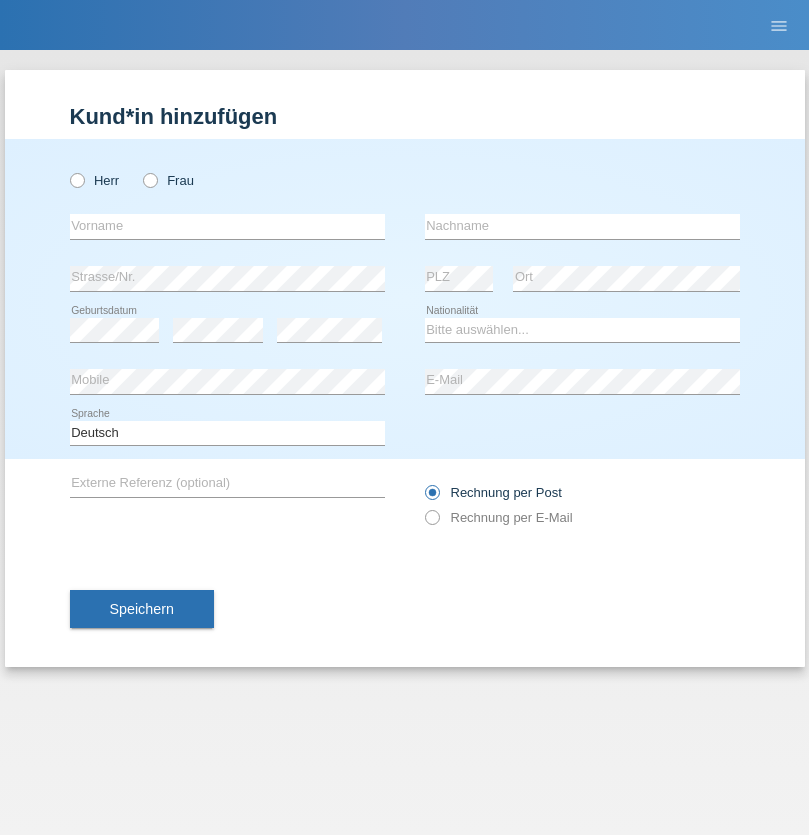 radio on "true" 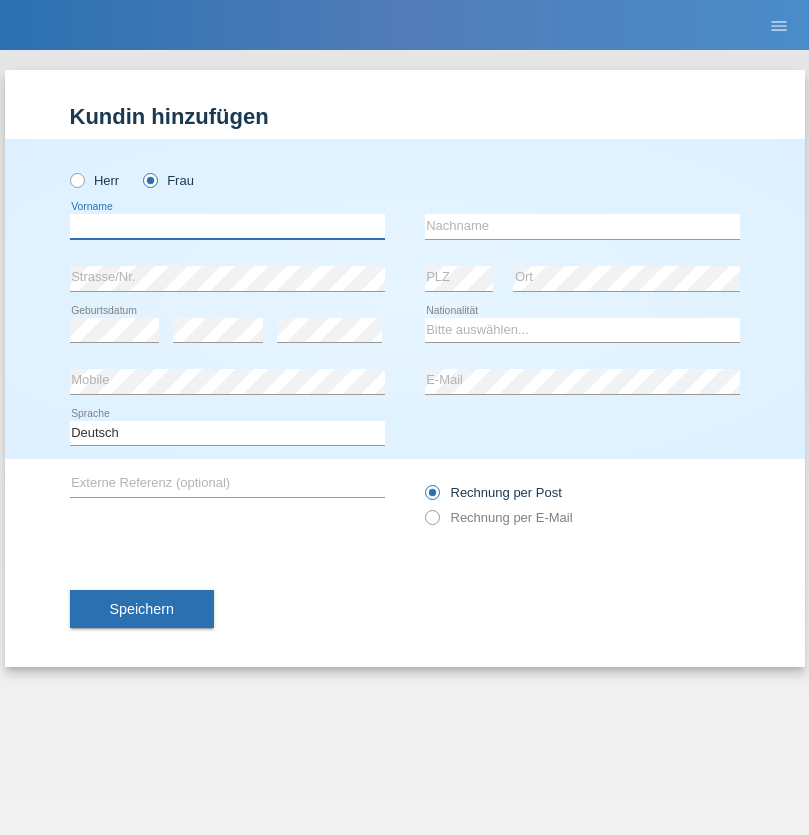 click at bounding box center (227, 226) 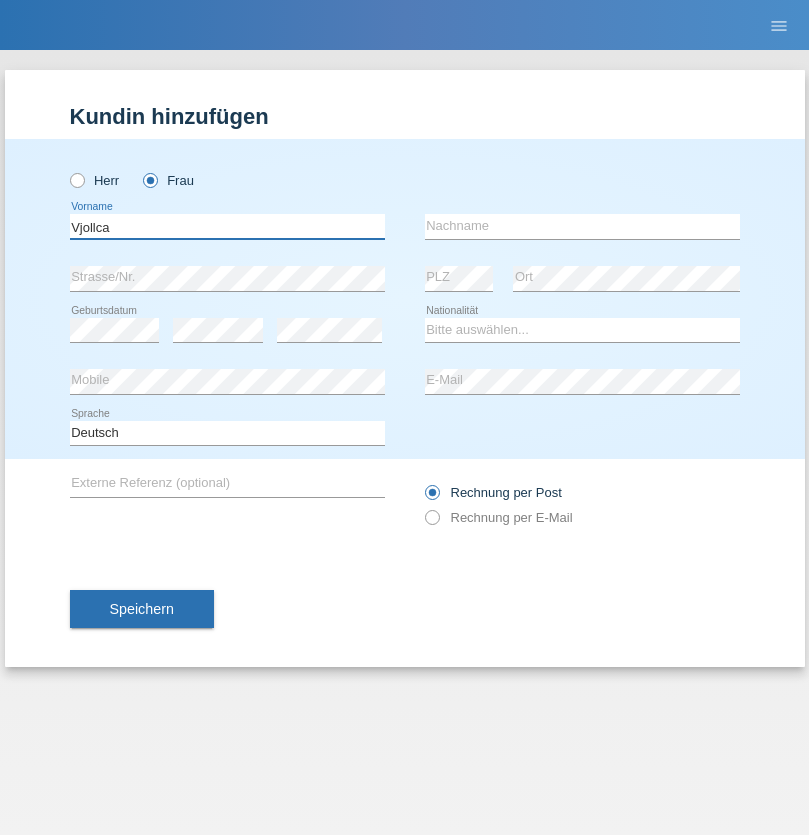 type on "Vjollca" 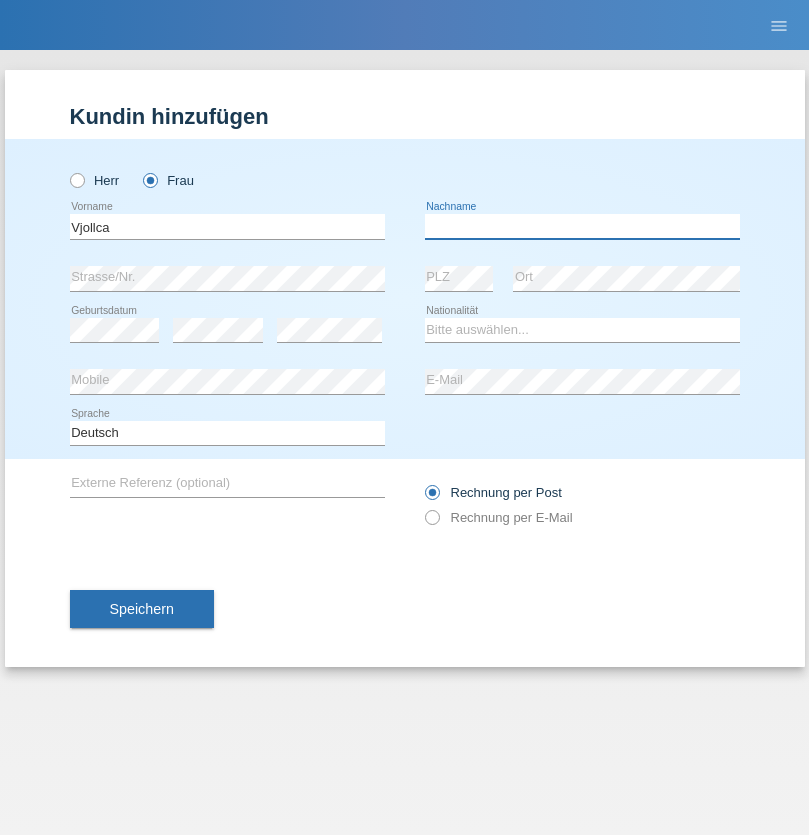 click at bounding box center (582, 226) 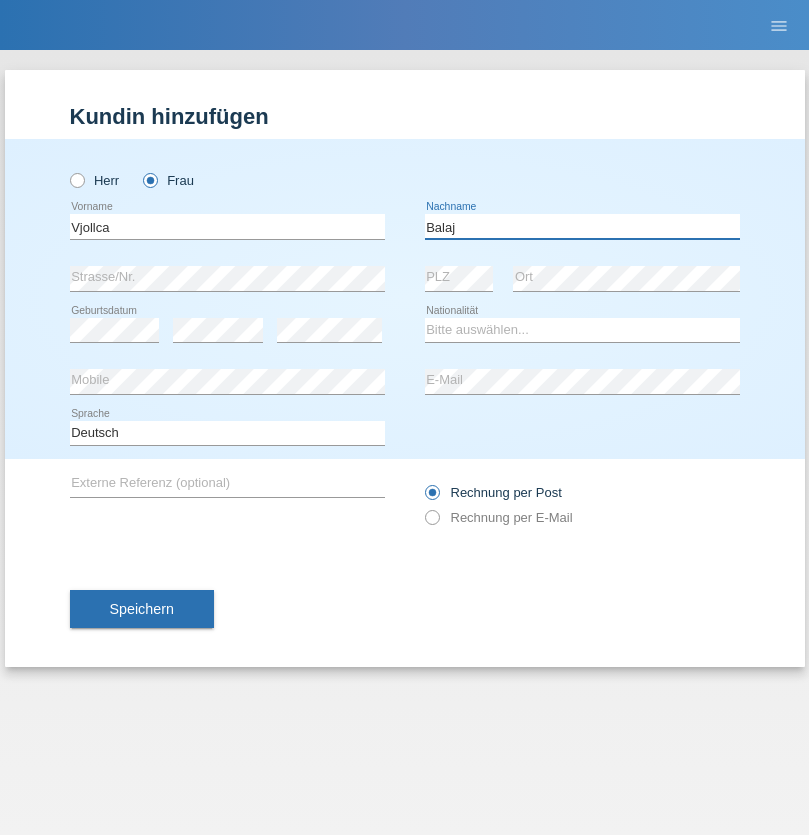 type on "Balaj" 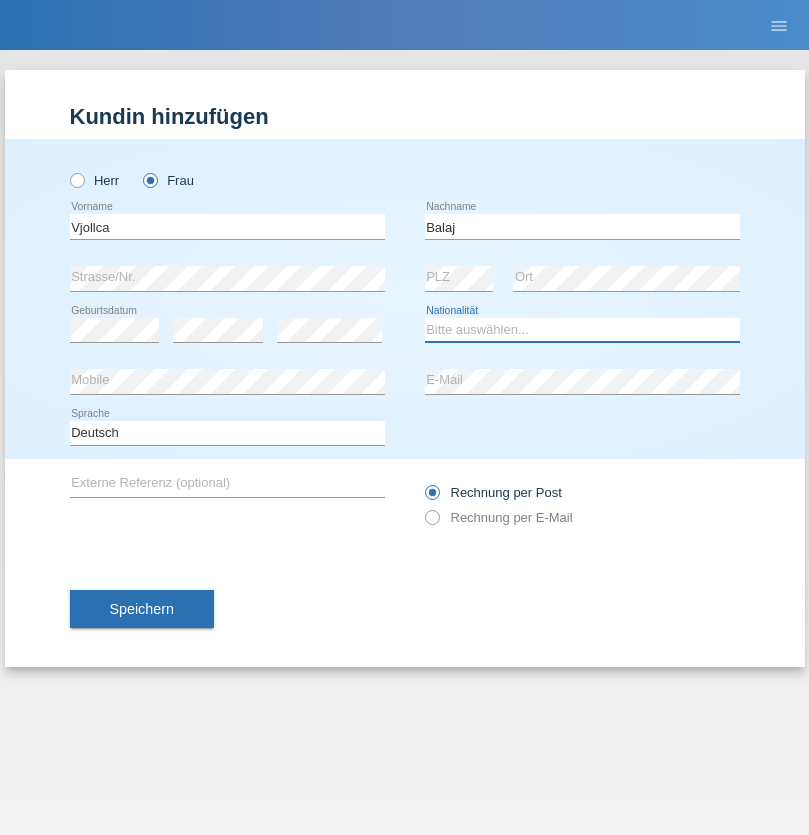 select on "XK" 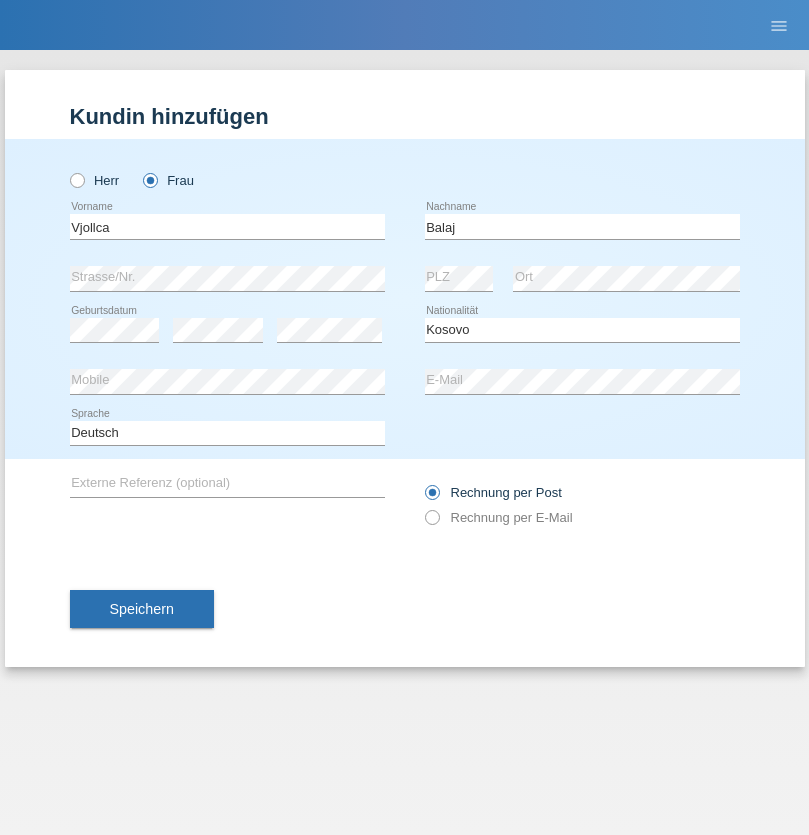 select on "C" 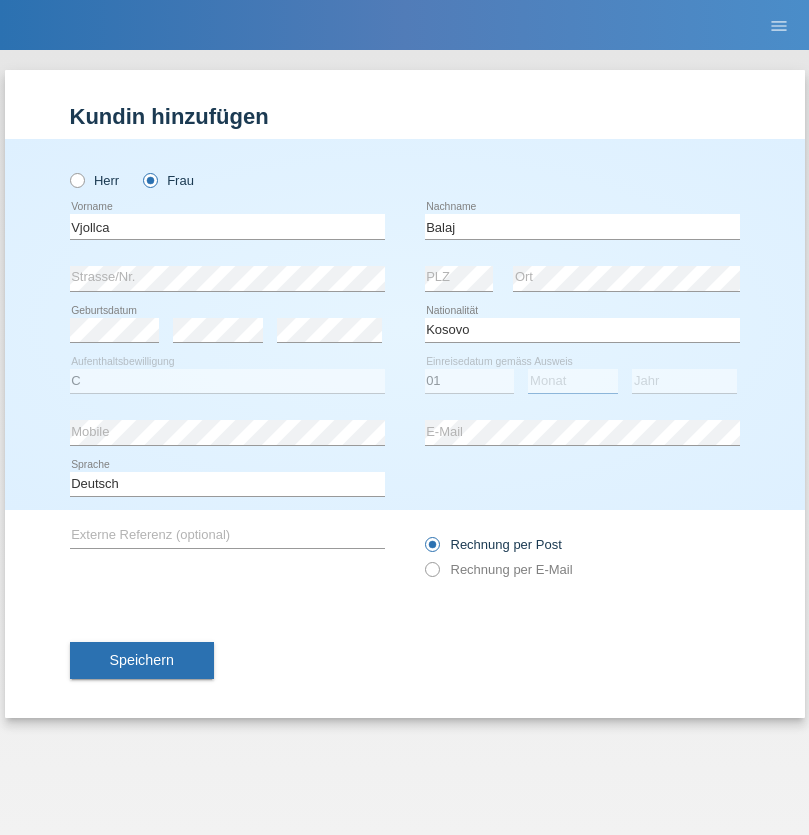 select on "08" 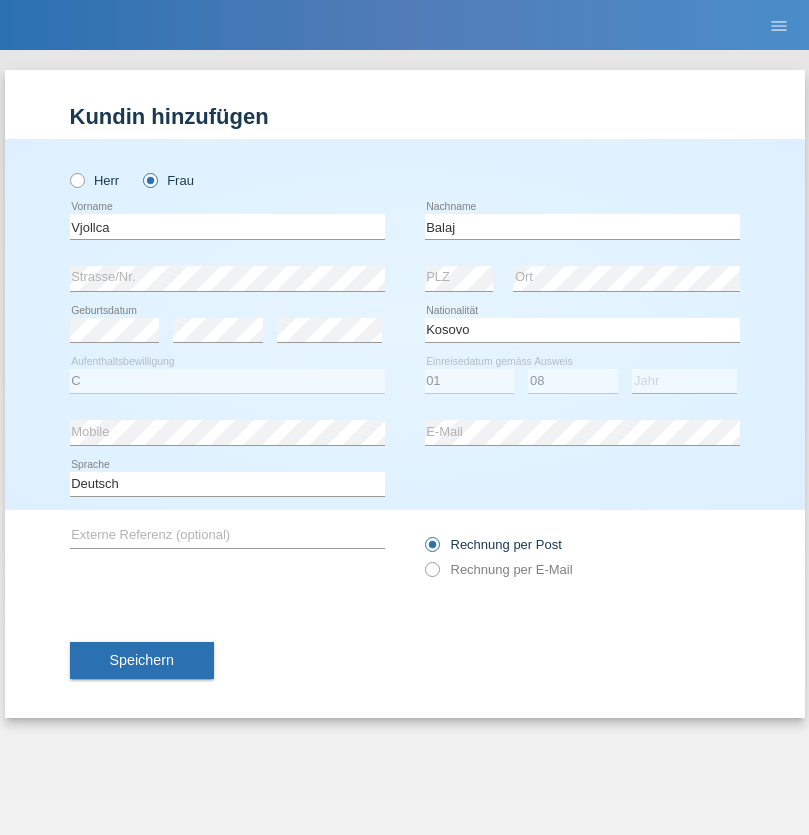 select on "2021" 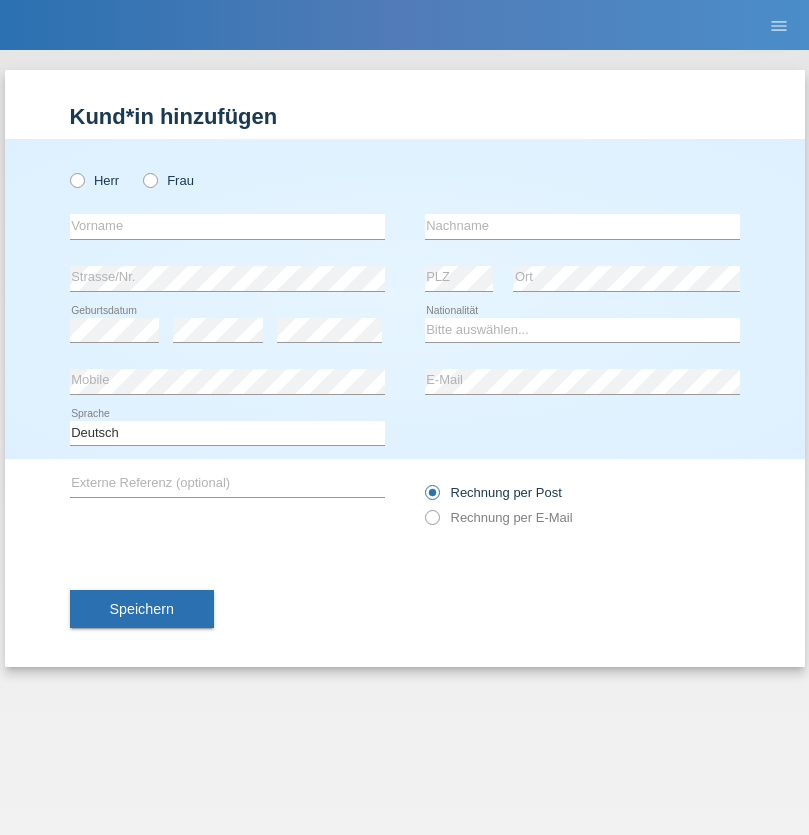 scroll, scrollTop: 0, scrollLeft: 0, axis: both 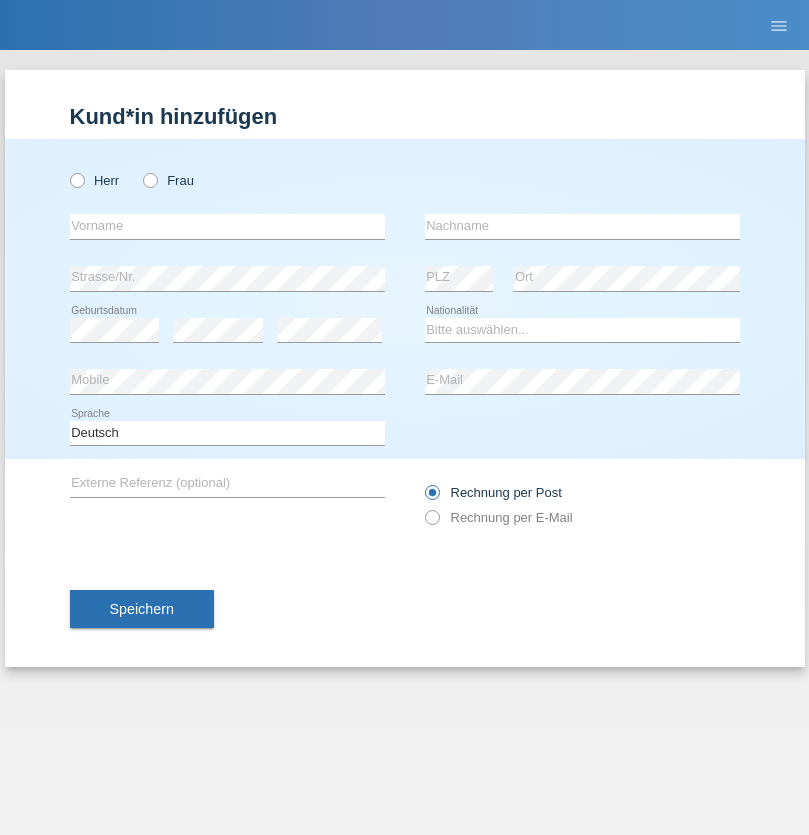 radio on "true" 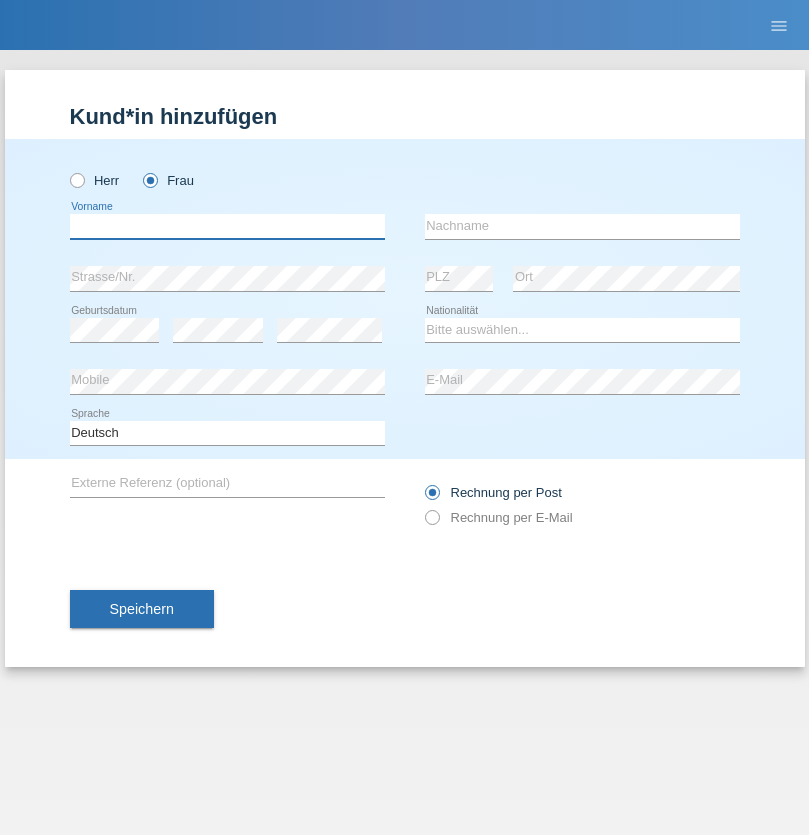 click at bounding box center [227, 226] 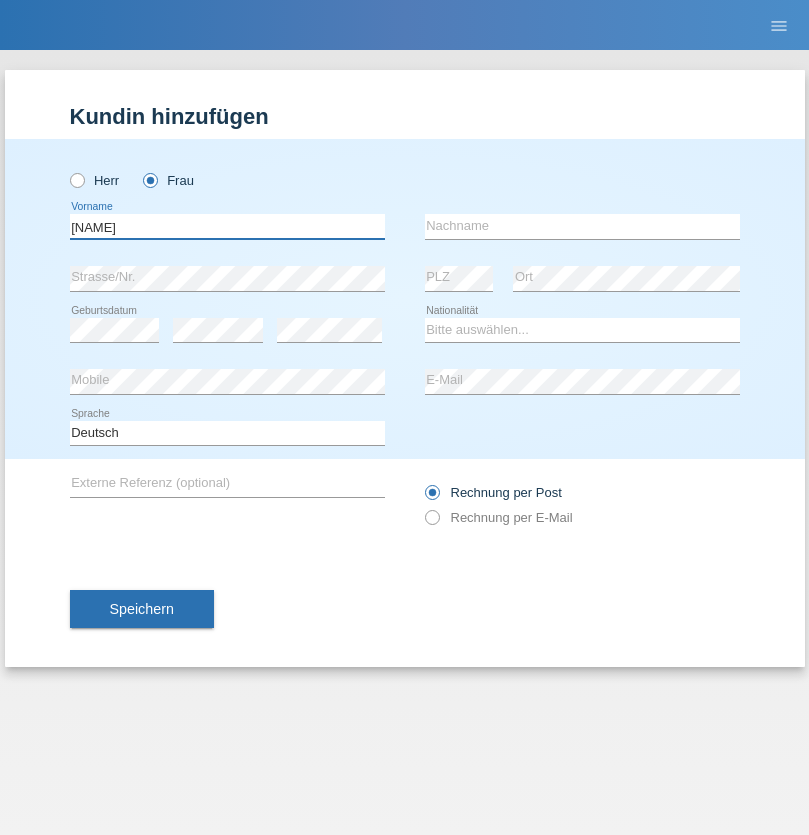 type on "[NAME]" 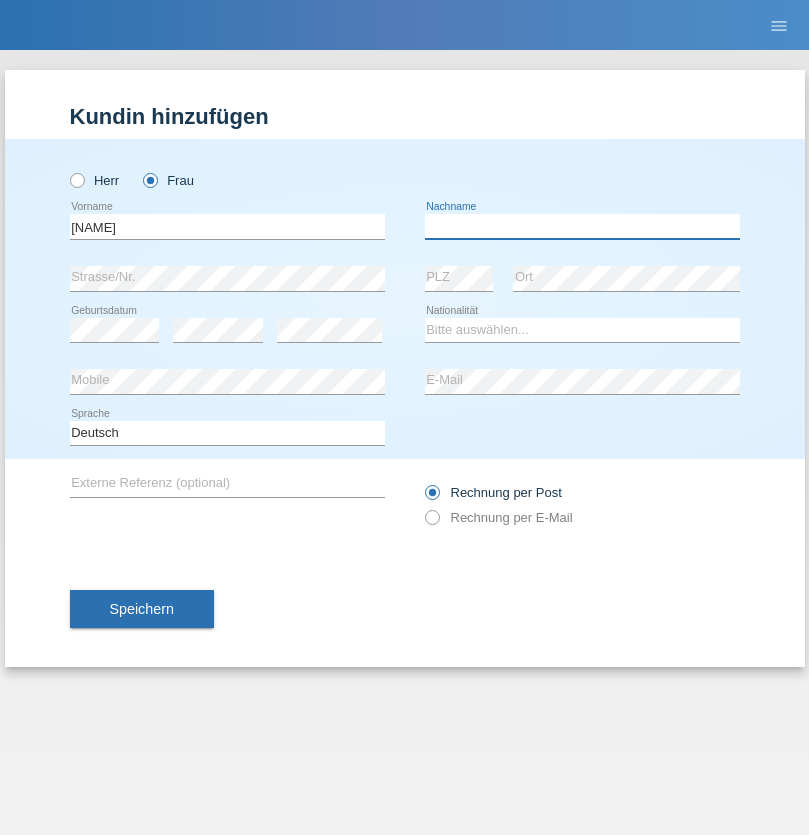 click at bounding box center (582, 226) 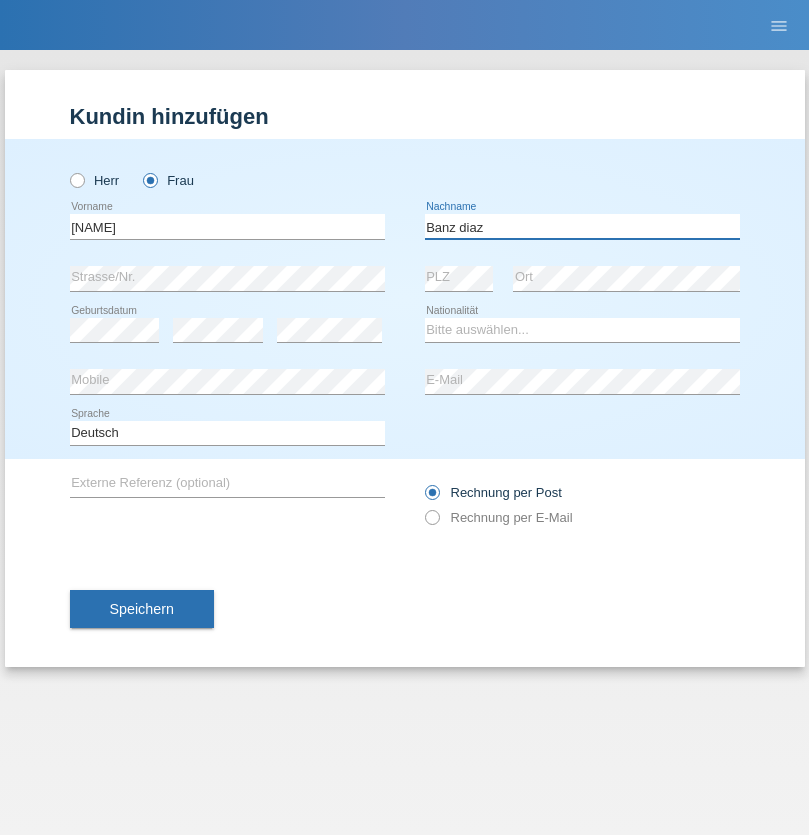 type on "Banz diaz" 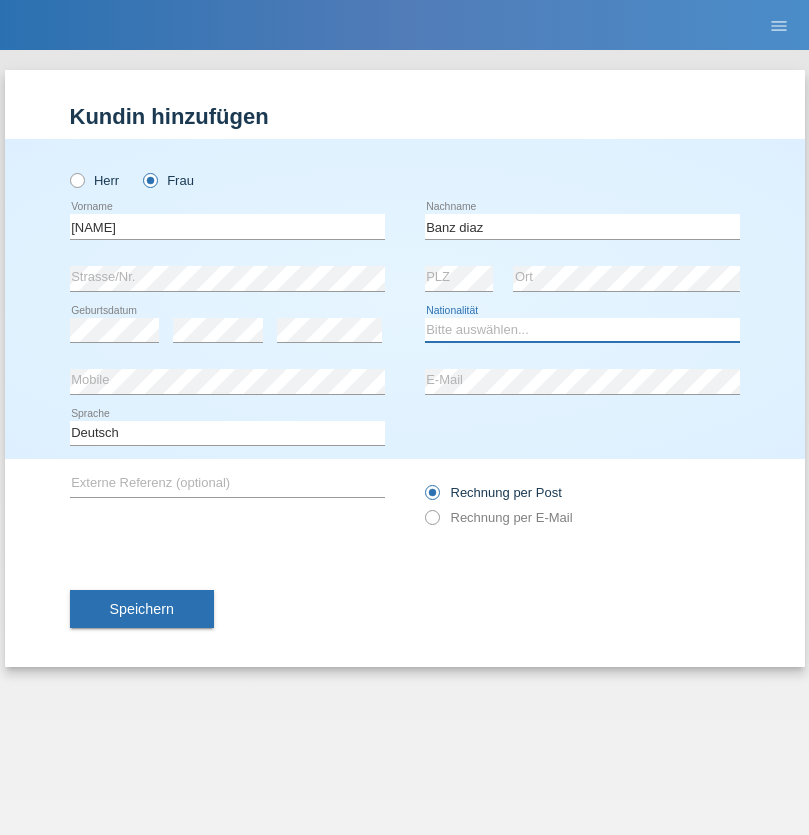 select on "CH" 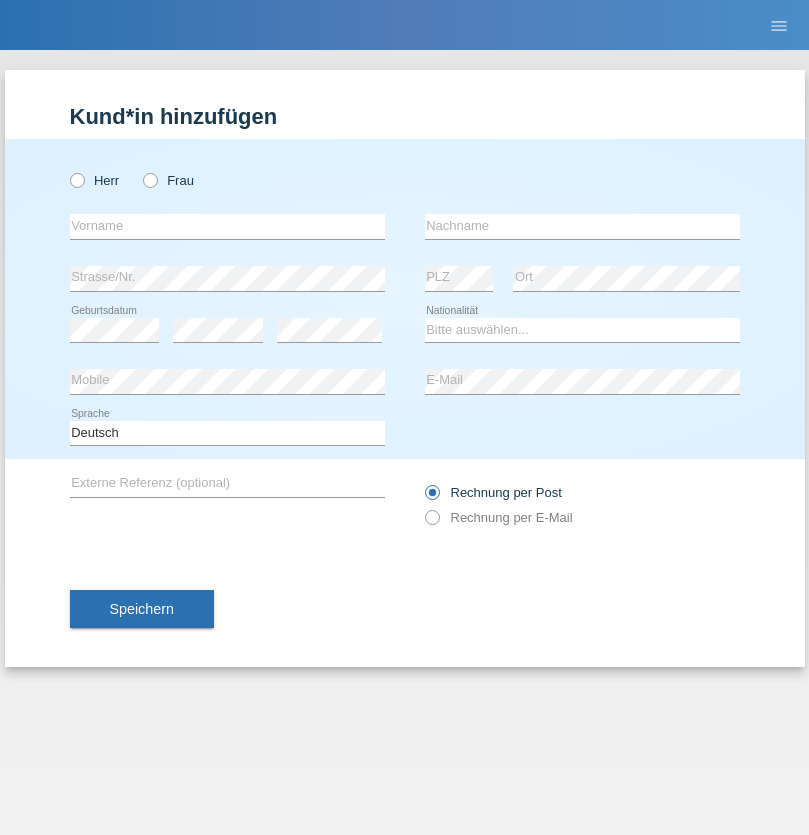 scroll, scrollTop: 0, scrollLeft: 0, axis: both 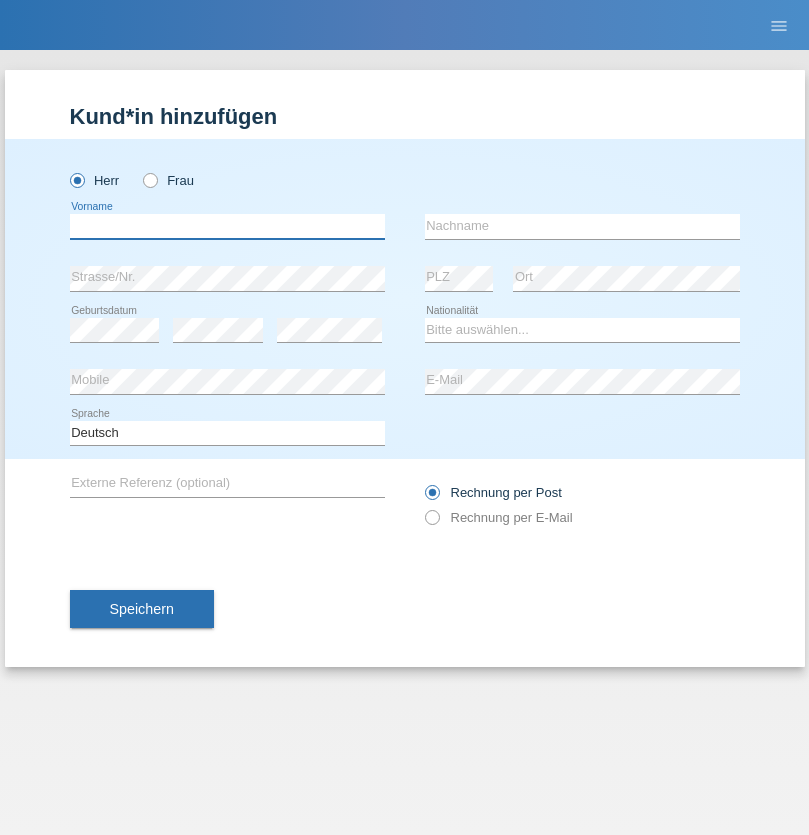 click at bounding box center [227, 226] 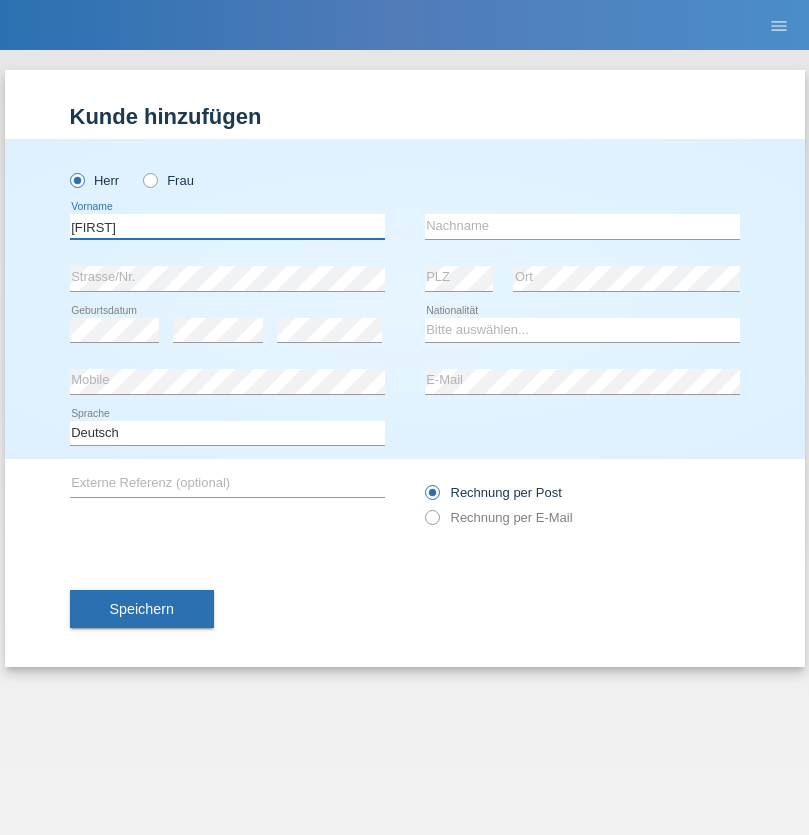 type on "[FIRST]" 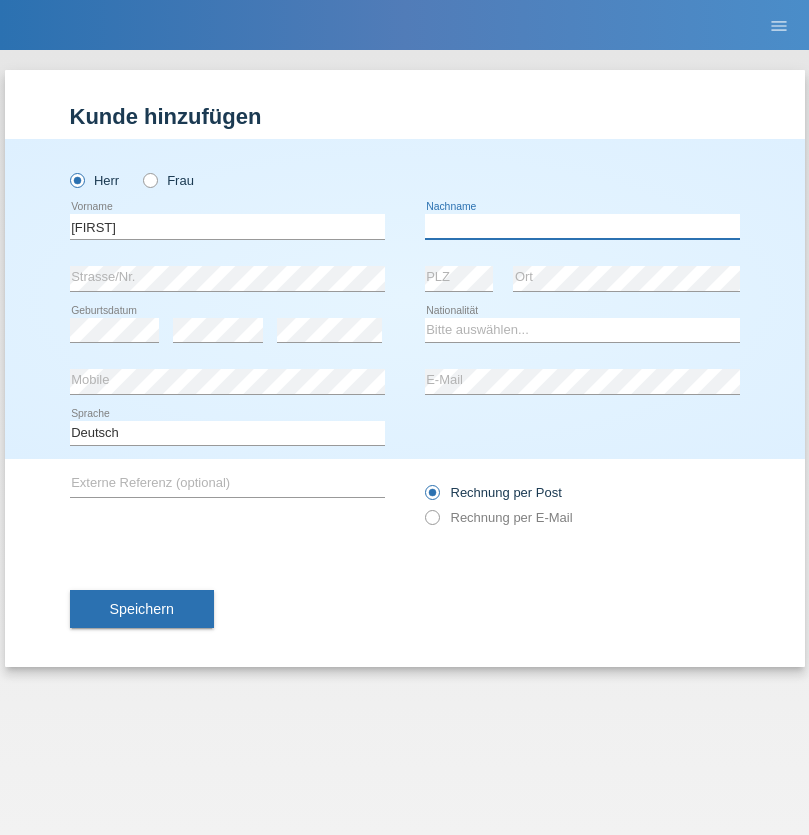 click at bounding box center [582, 226] 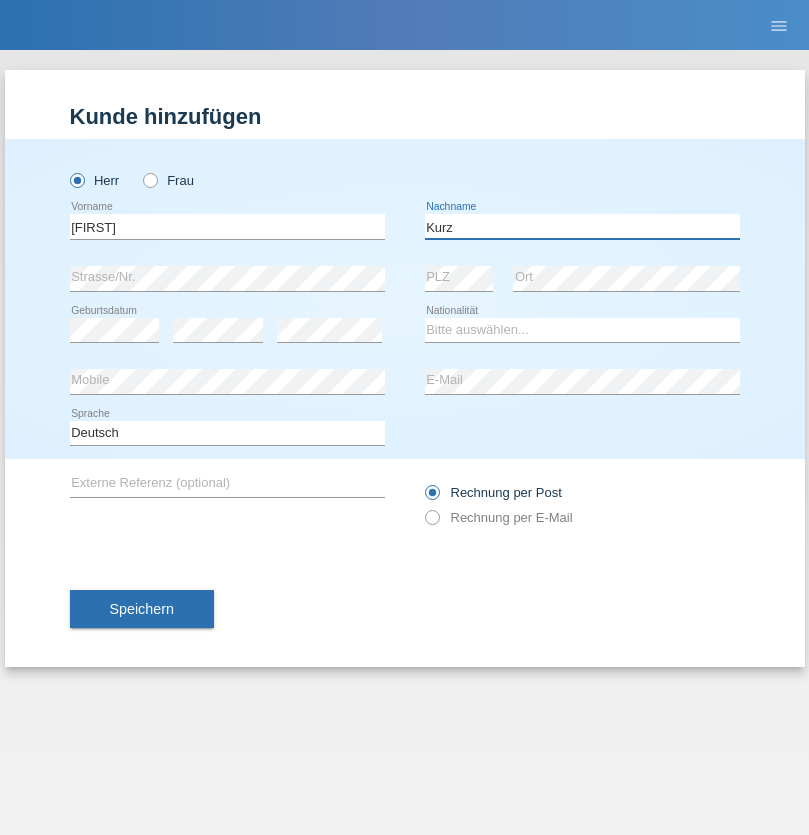type on "Kurz" 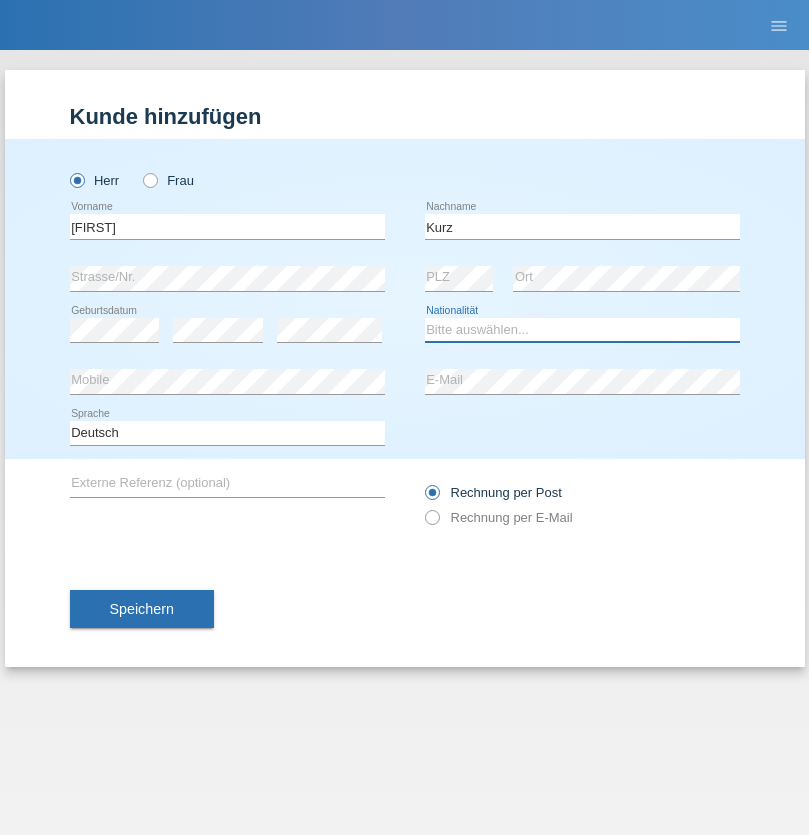 select on "CH" 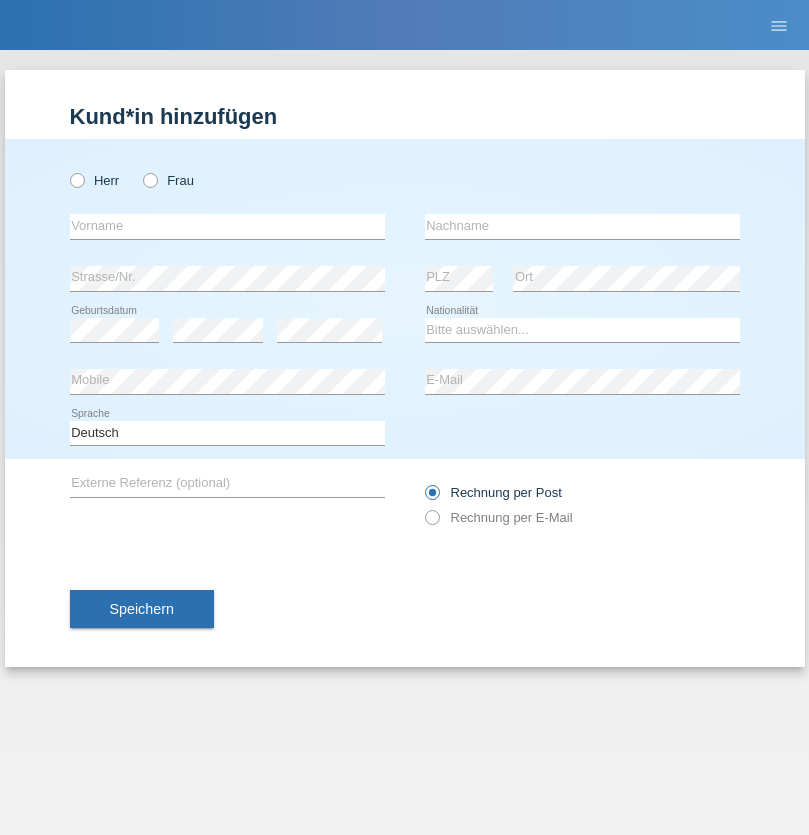 scroll, scrollTop: 0, scrollLeft: 0, axis: both 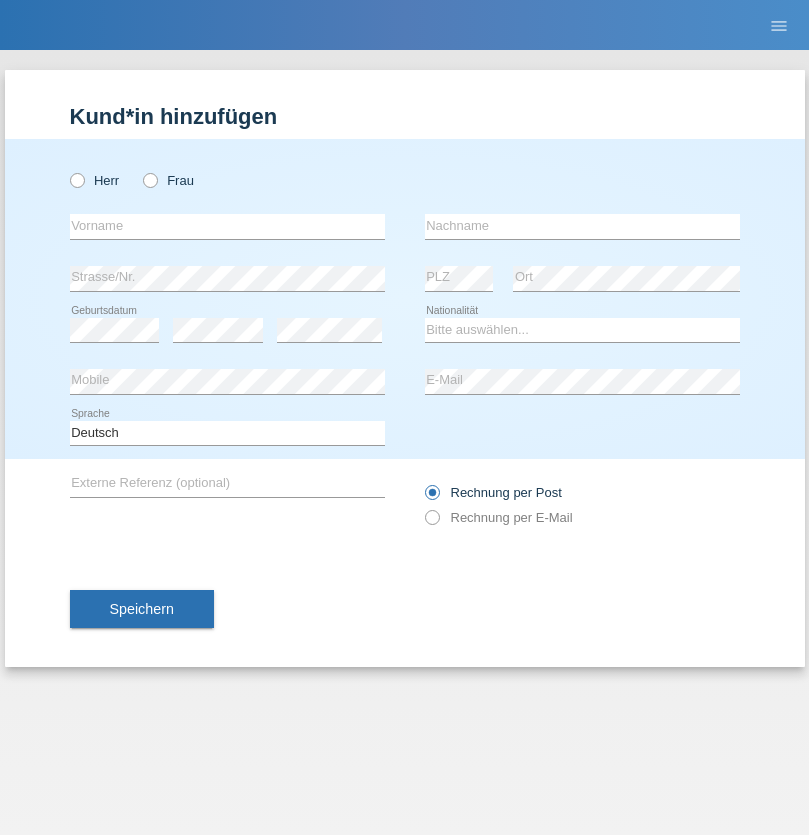 radio on "true" 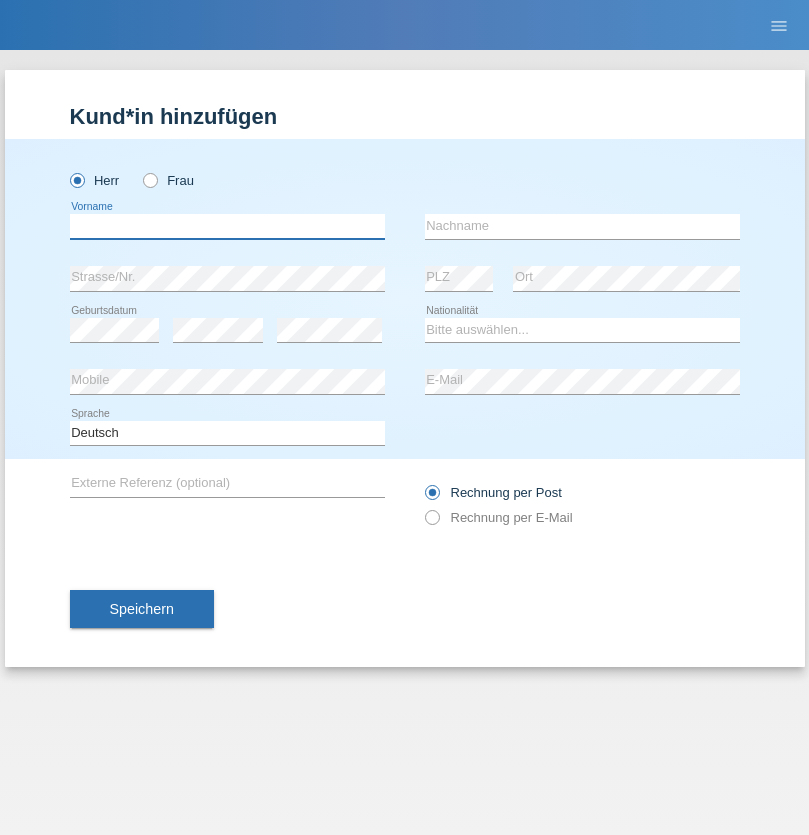 click at bounding box center (227, 226) 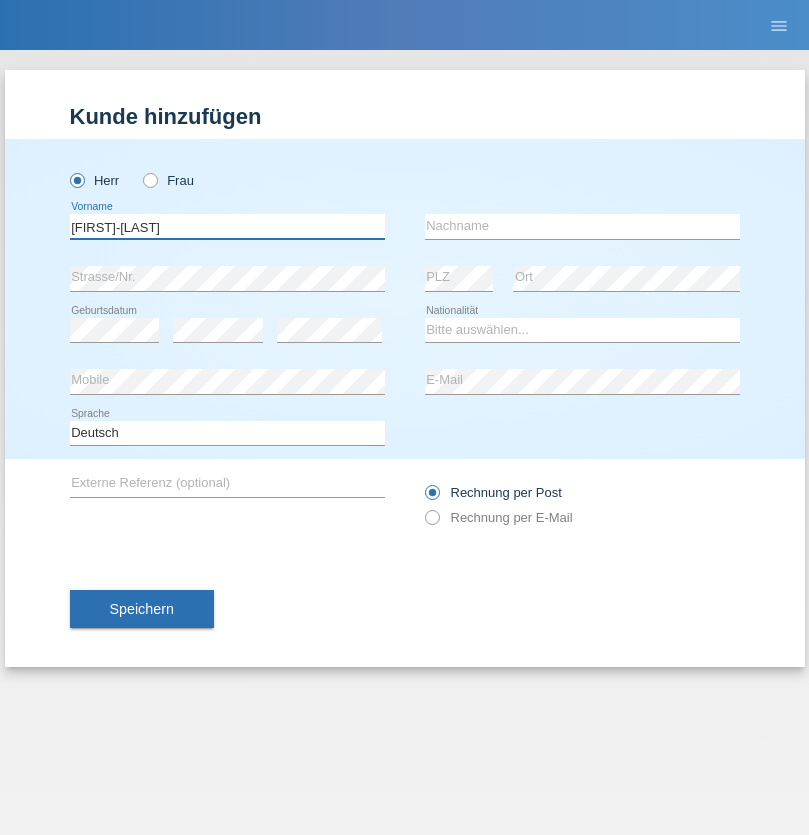type on "[FIRST]-[LAST]" 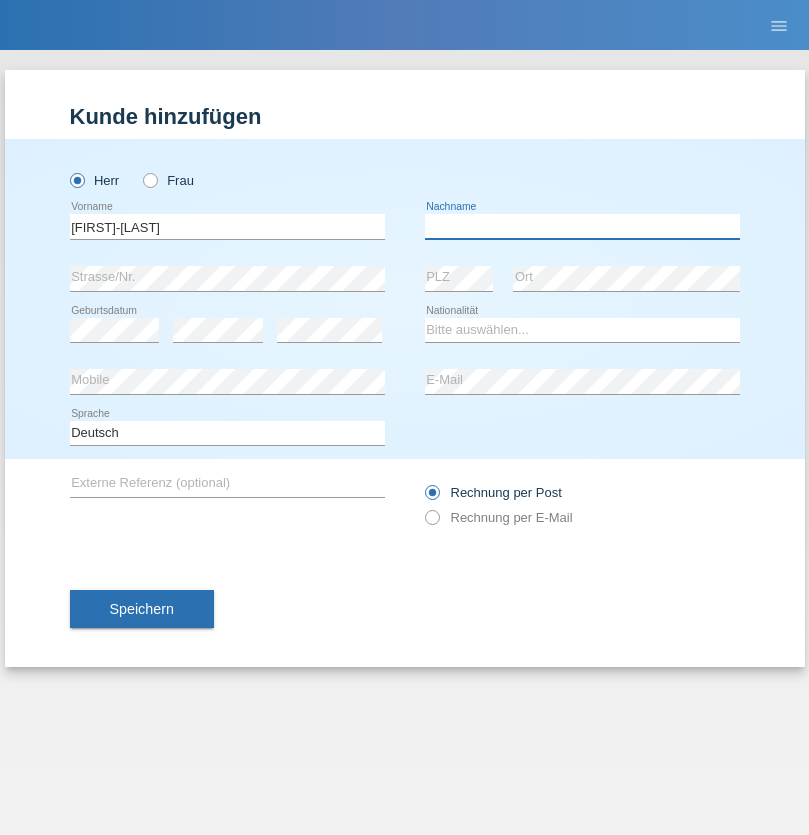 click at bounding box center [582, 226] 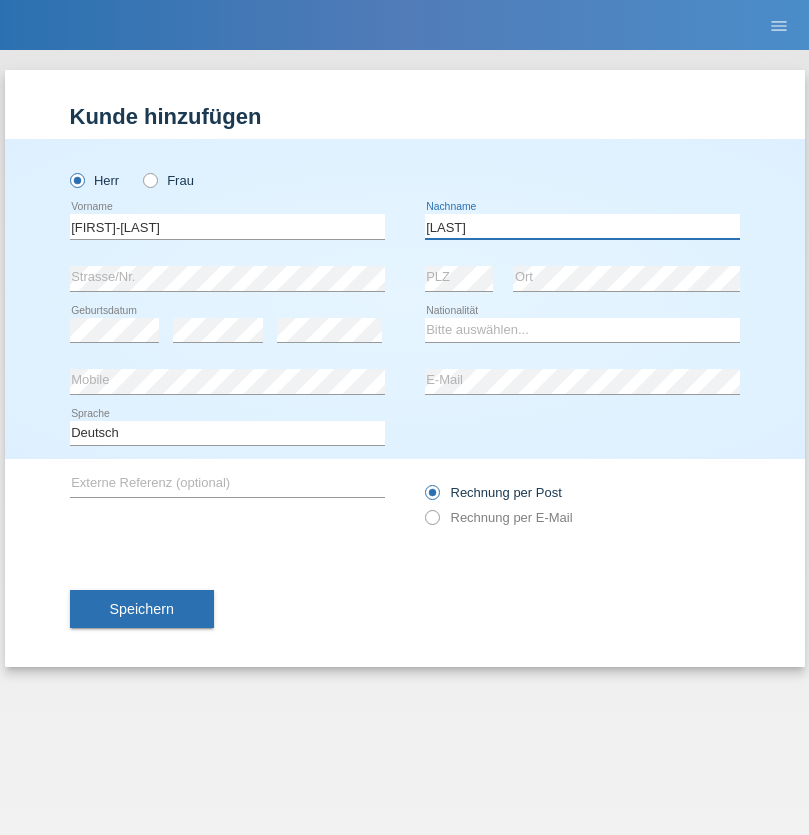 type on "Zwahlen" 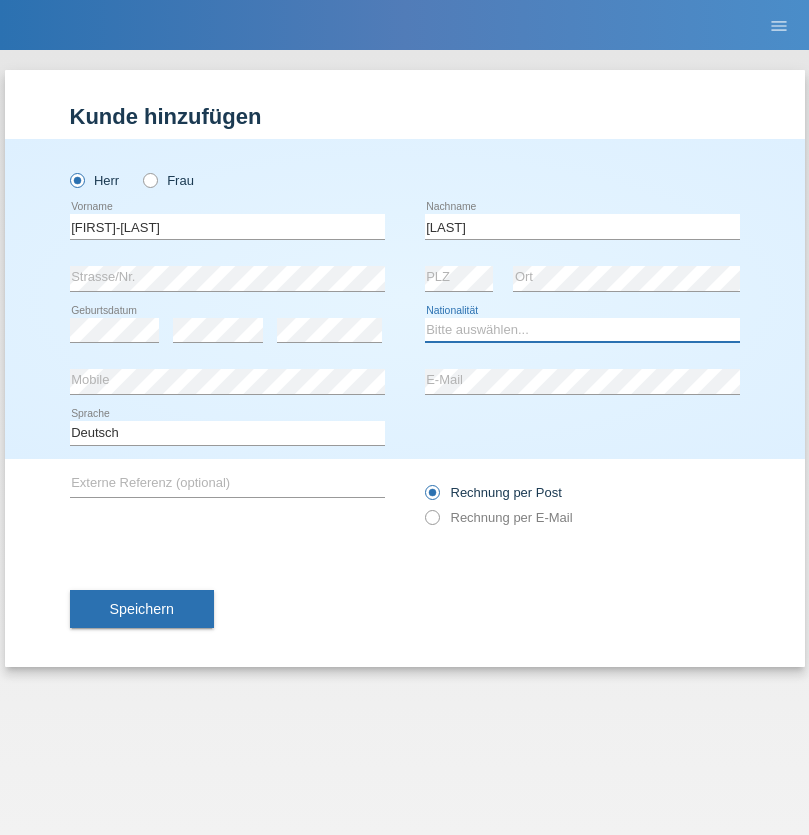 select on "CH" 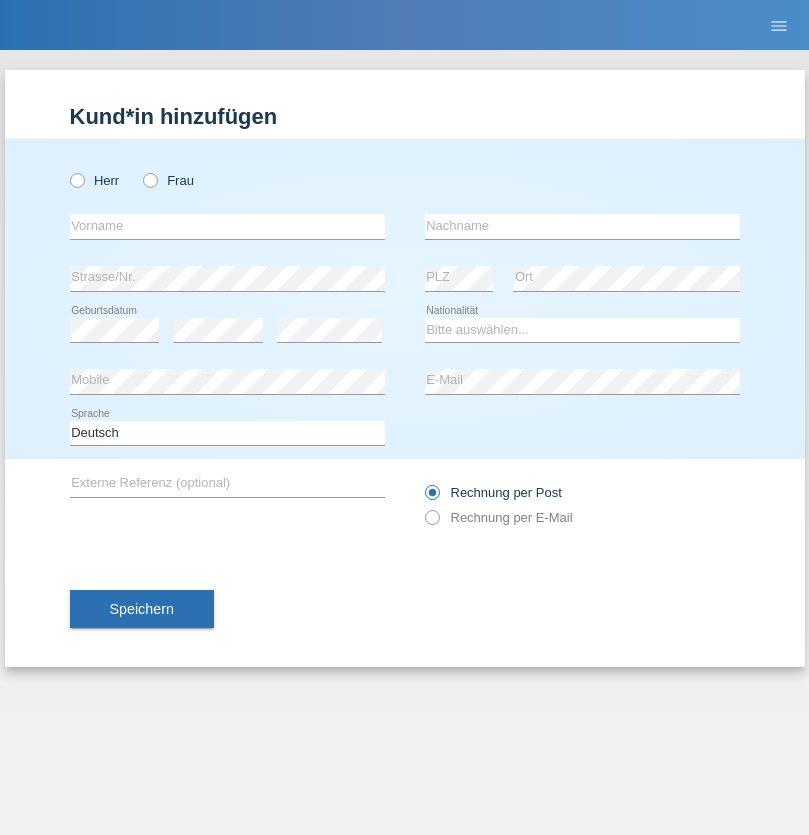 scroll, scrollTop: 0, scrollLeft: 0, axis: both 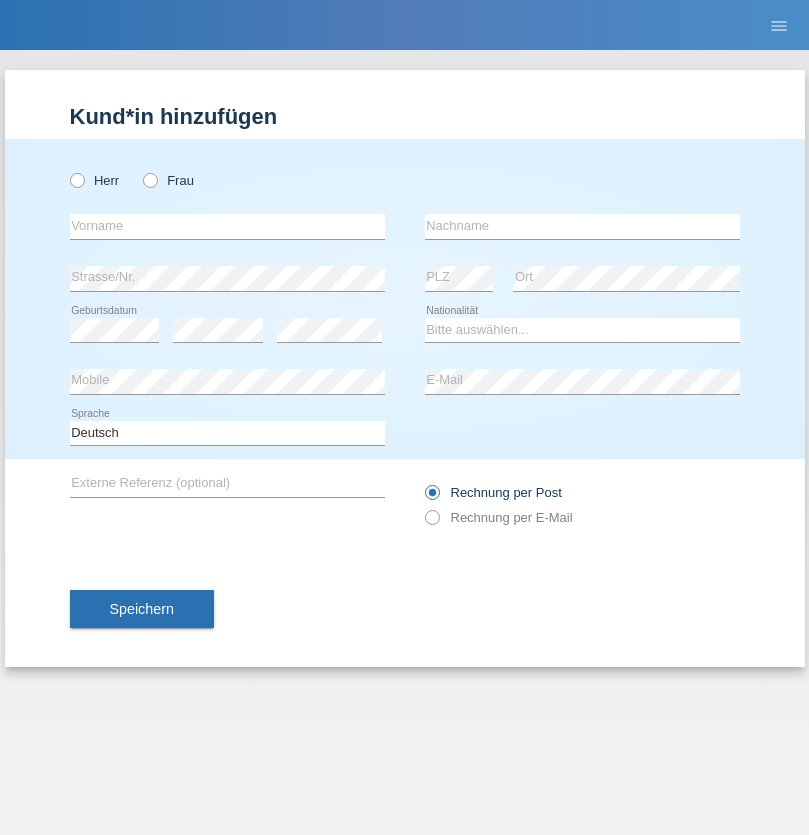 radio on "true" 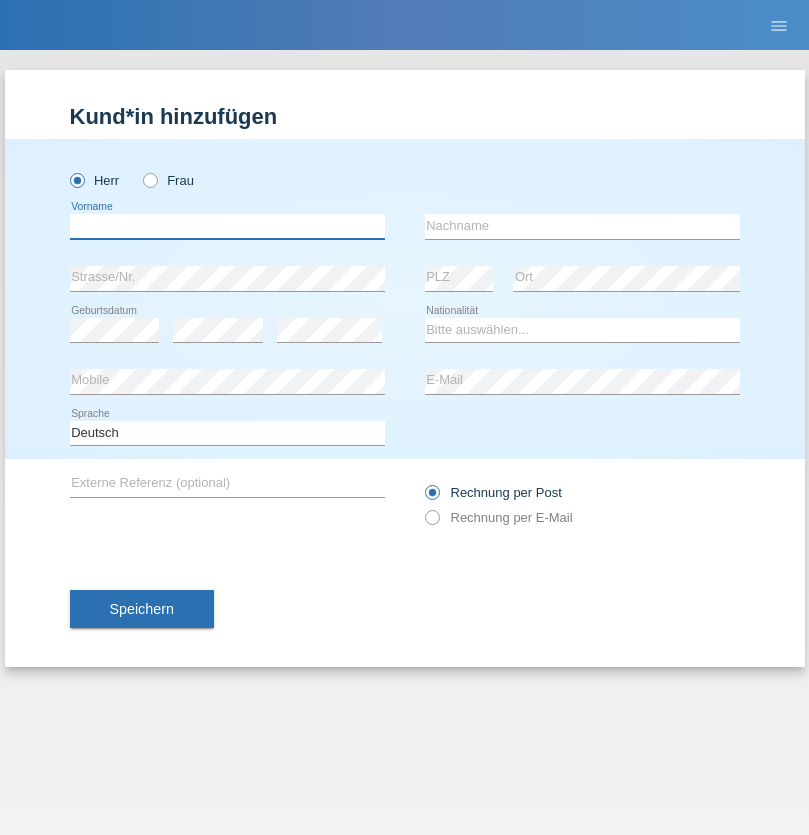 click at bounding box center [227, 226] 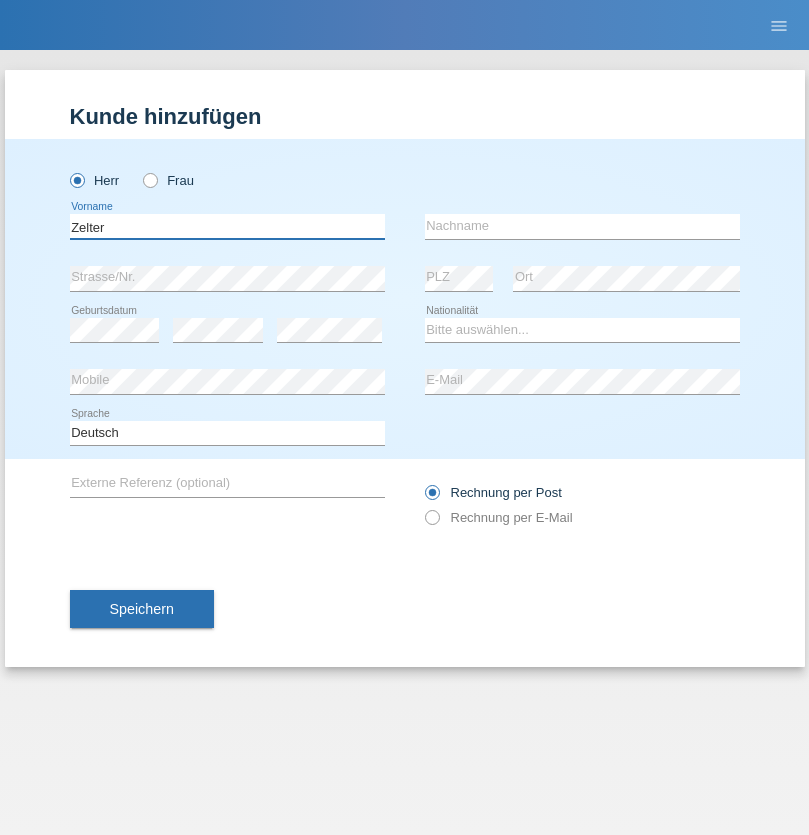 type on "Zelter" 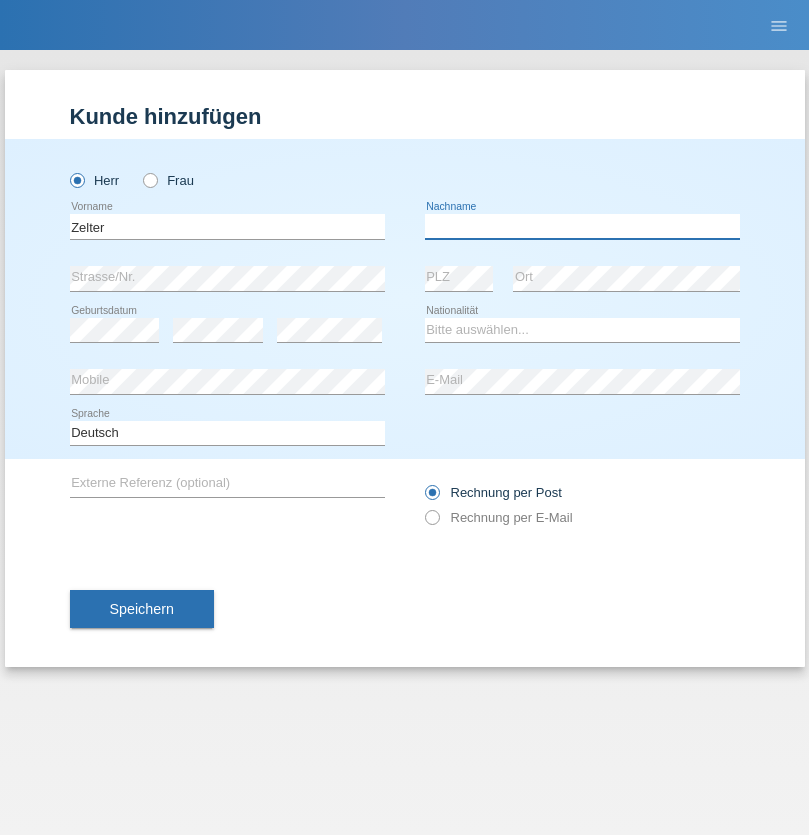 click at bounding box center (582, 226) 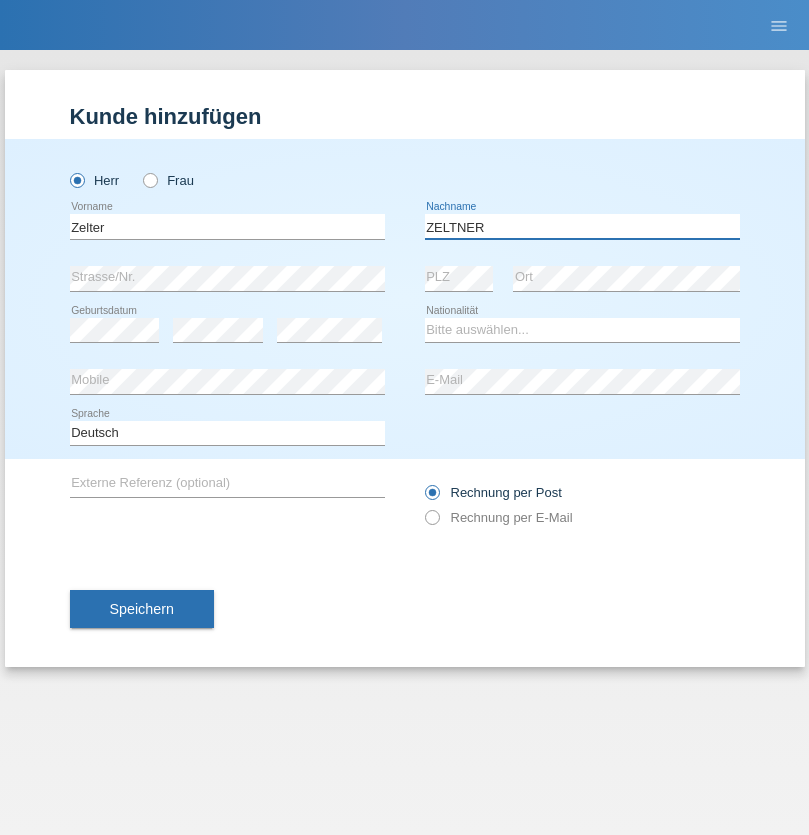 type on "ZELTNER" 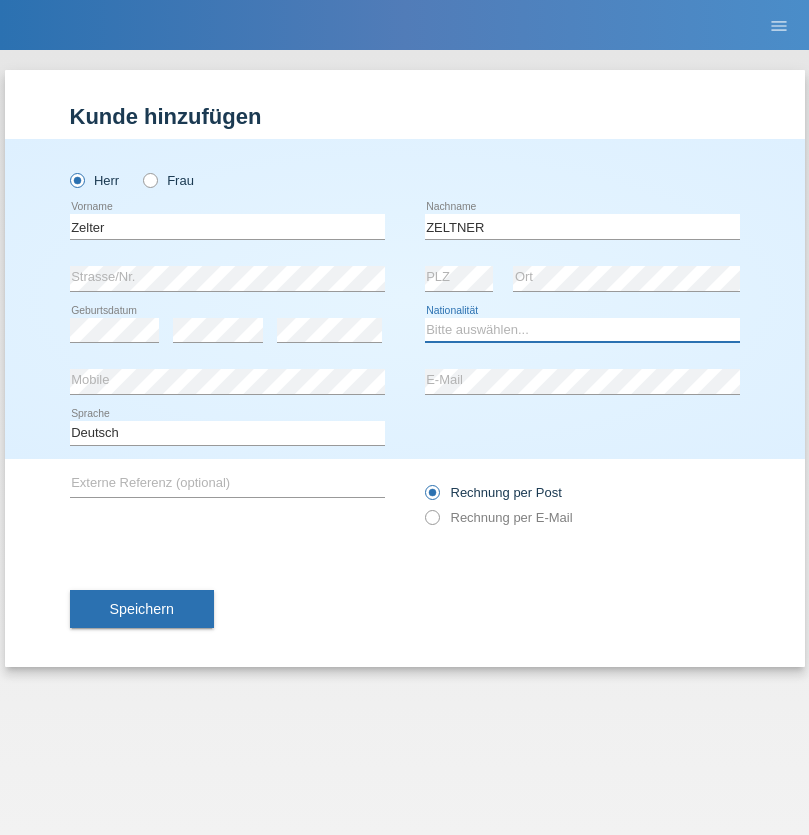 select on "CH" 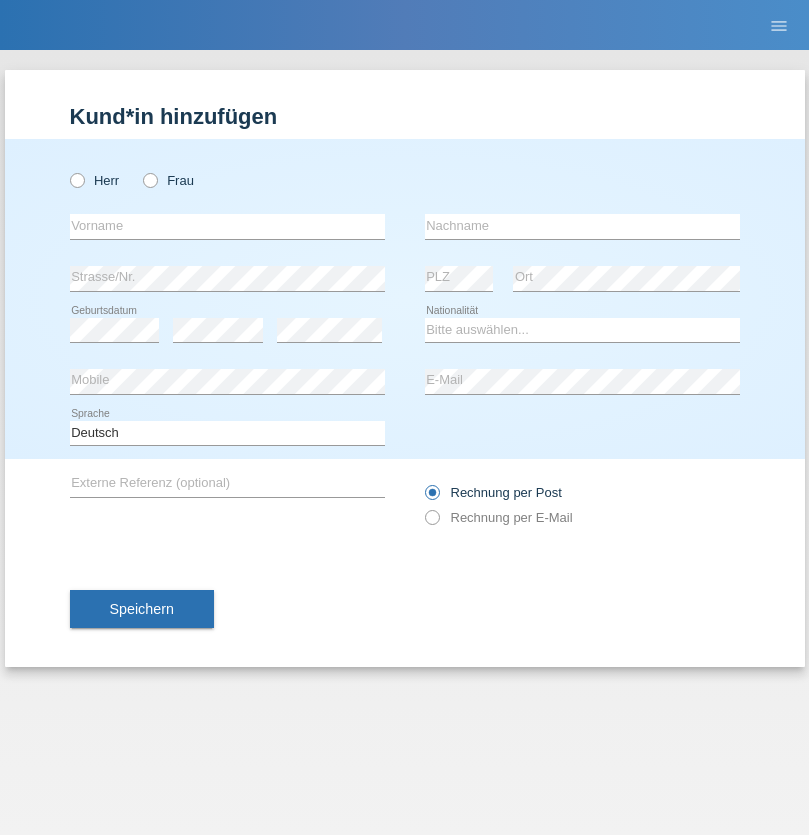 scroll, scrollTop: 0, scrollLeft: 0, axis: both 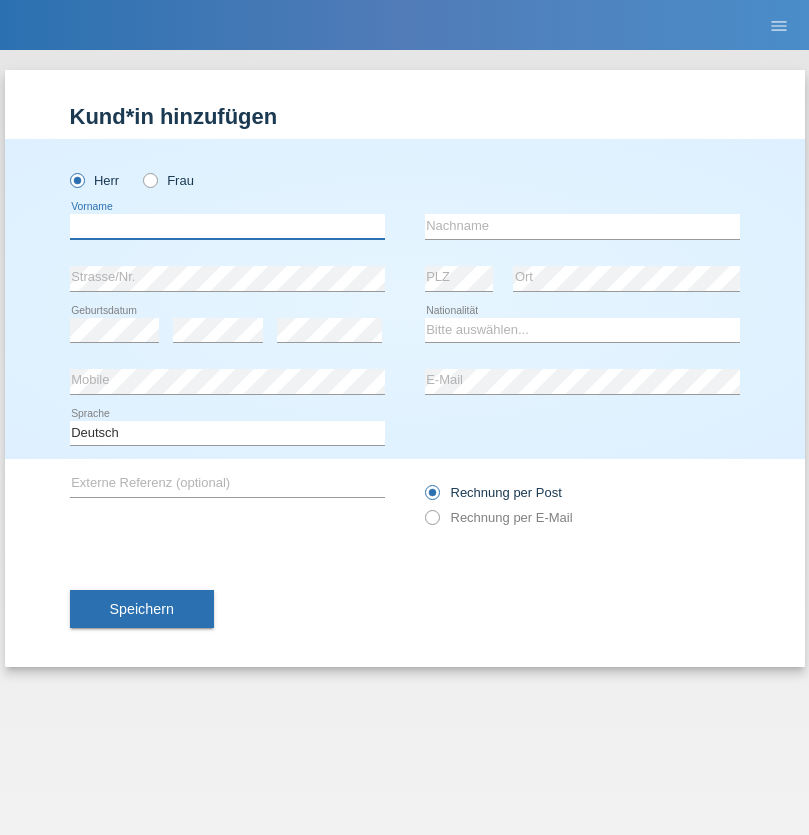 click at bounding box center [227, 226] 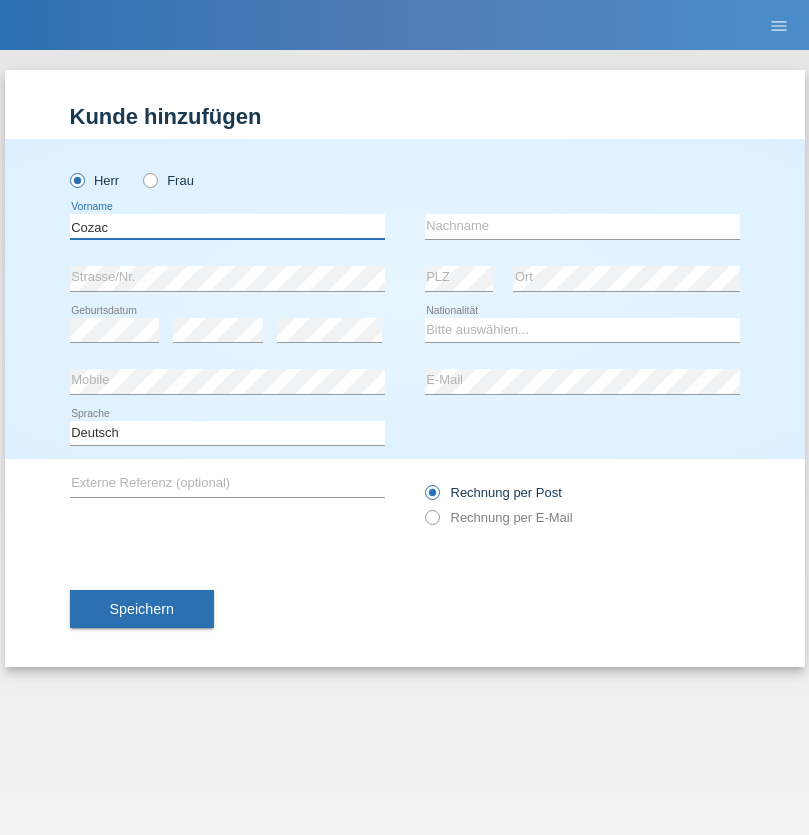 type on "Cozac" 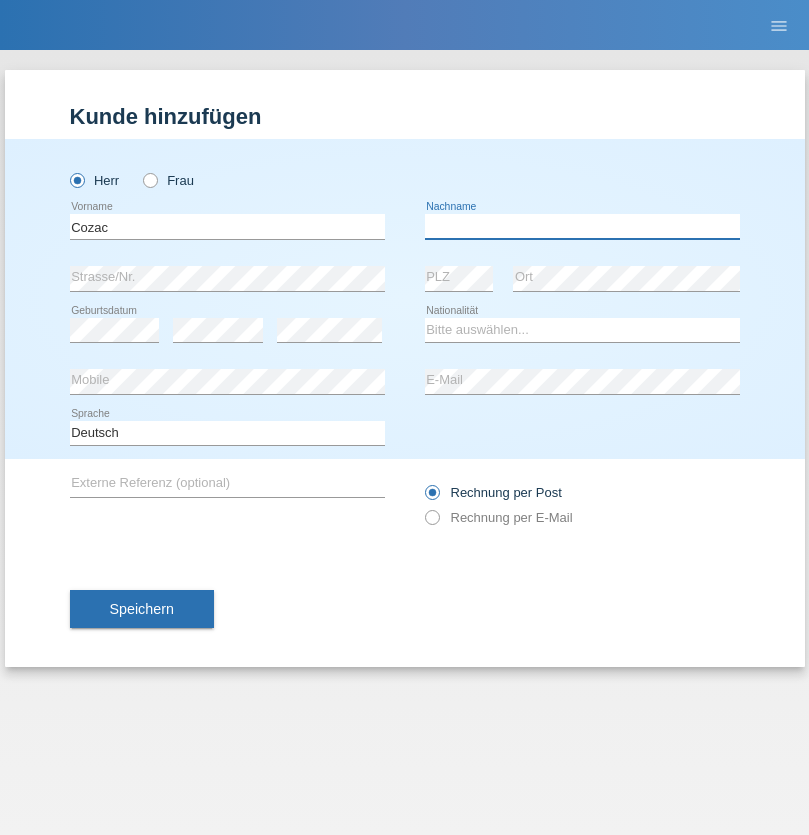 click at bounding box center (582, 226) 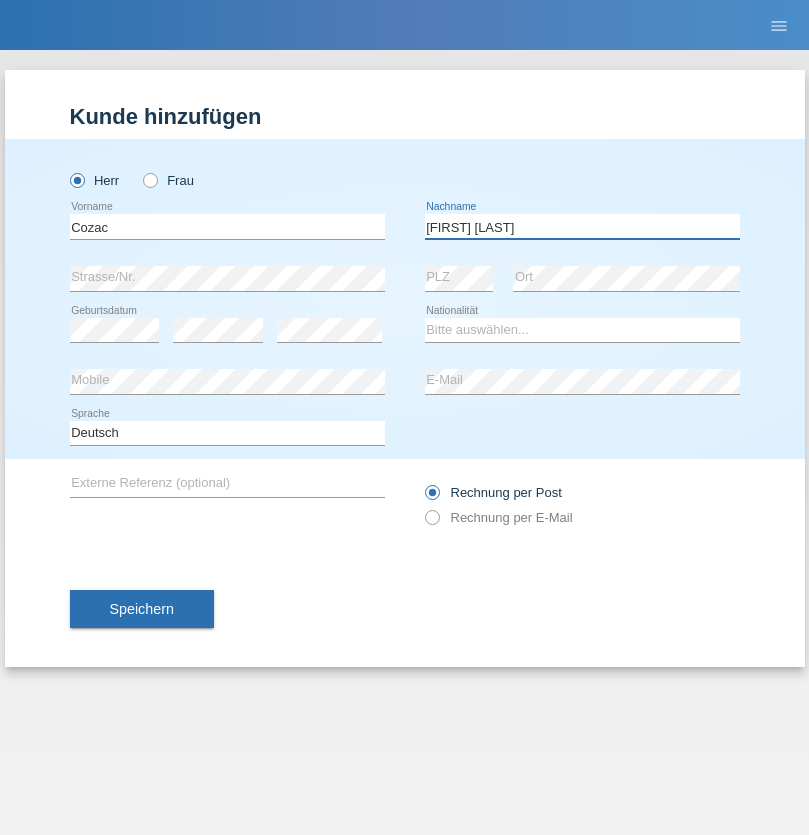type on "Mihai david" 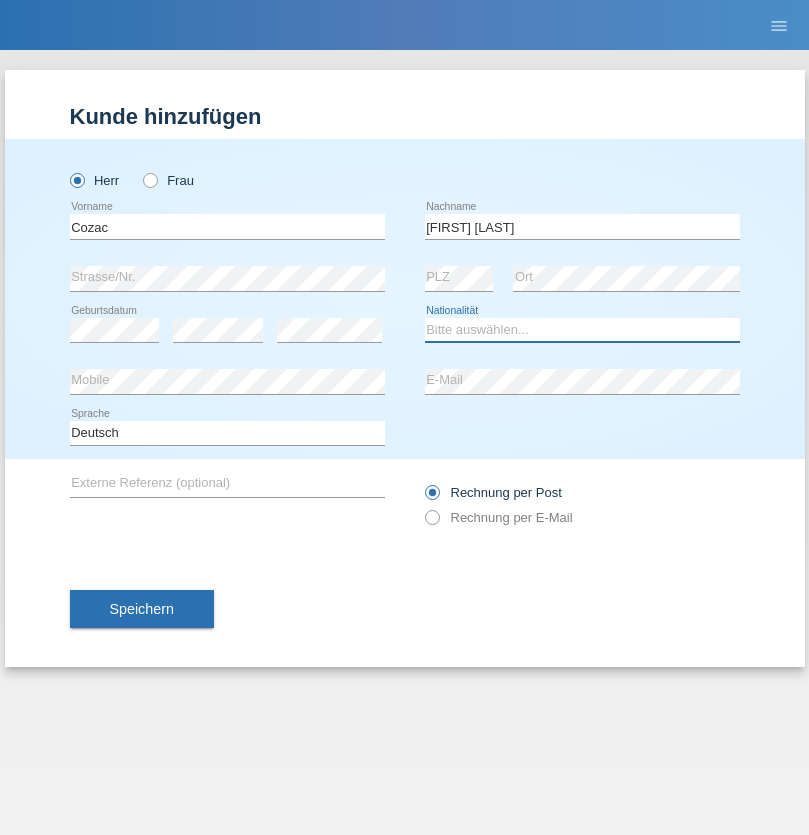 select on "RO" 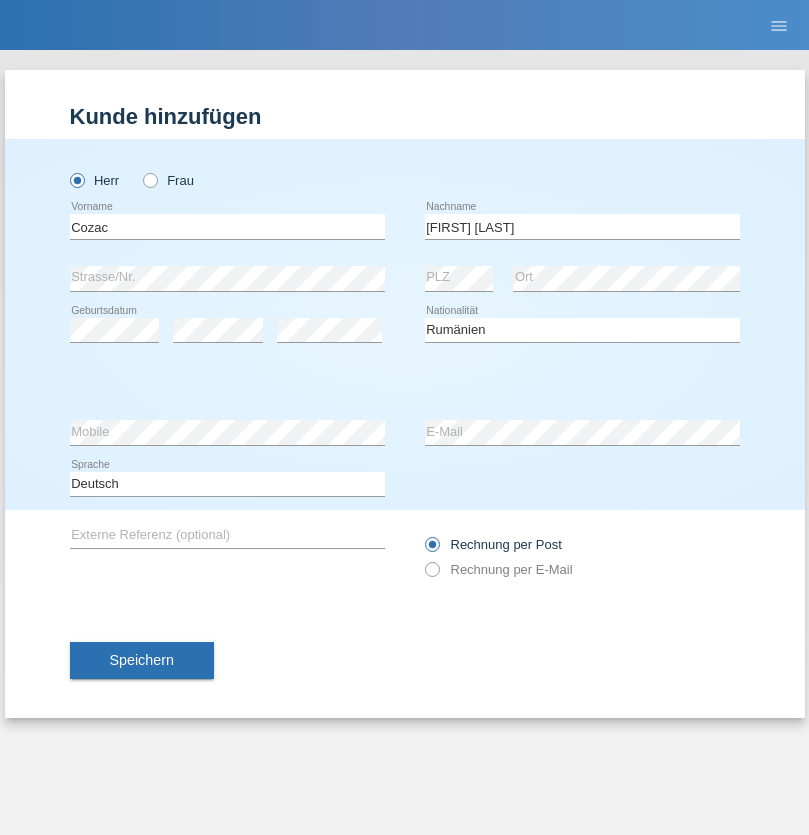 select on "C" 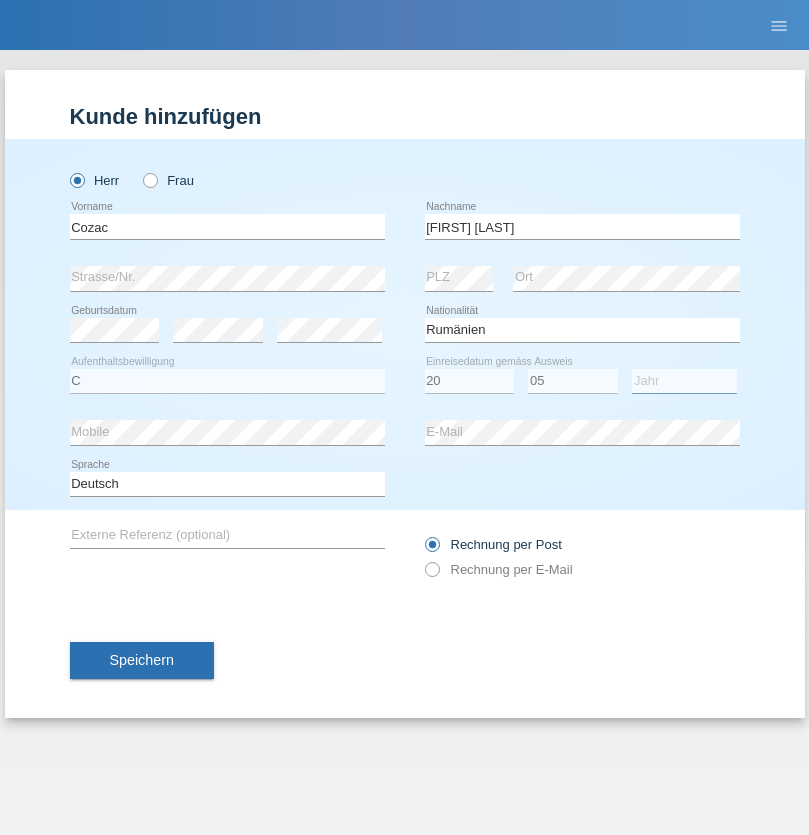 select on "2021" 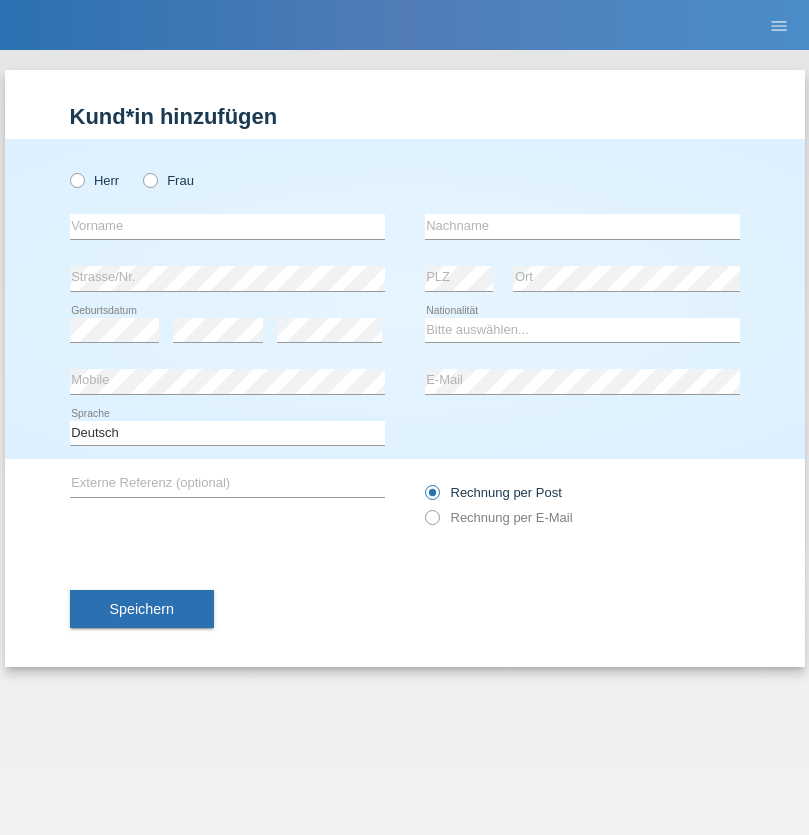 scroll, scrollTop: 0, scrollLeft: 0, axis: both 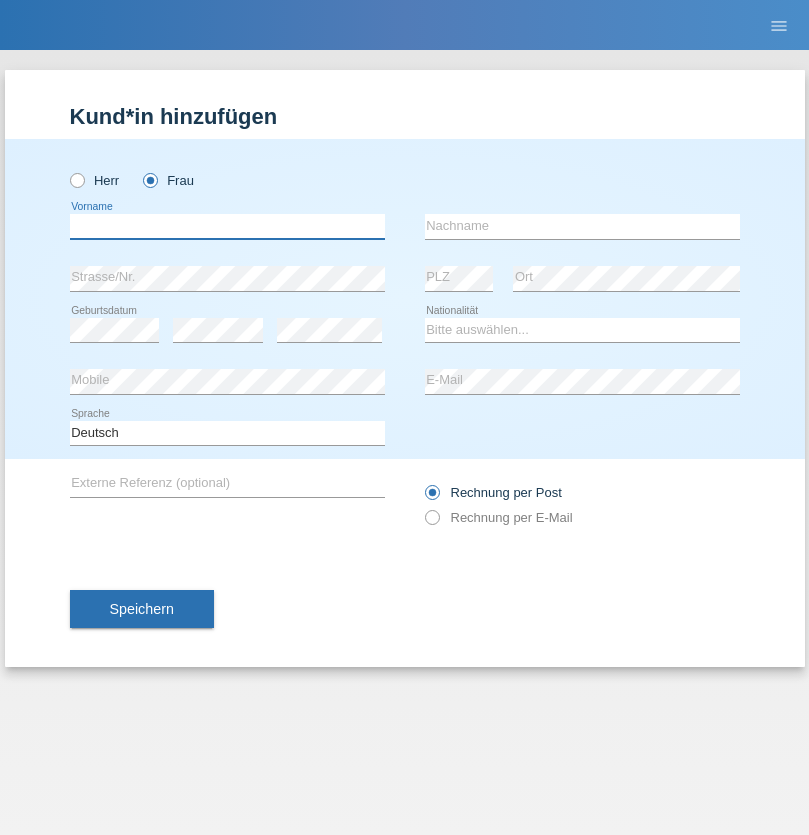 click at bounding box center [227, 226] 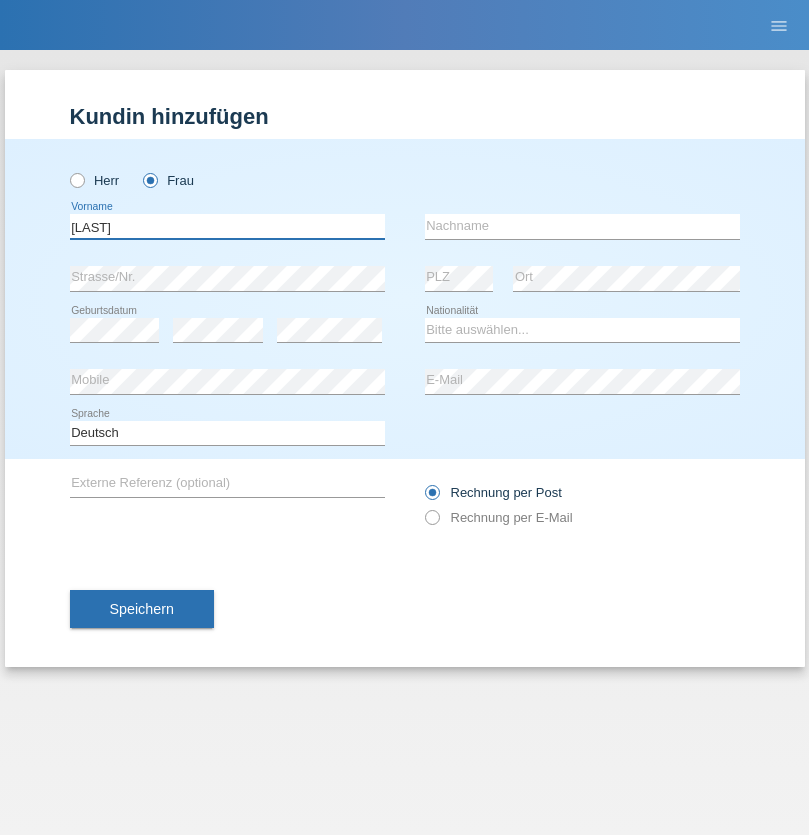 type on "Farkash" 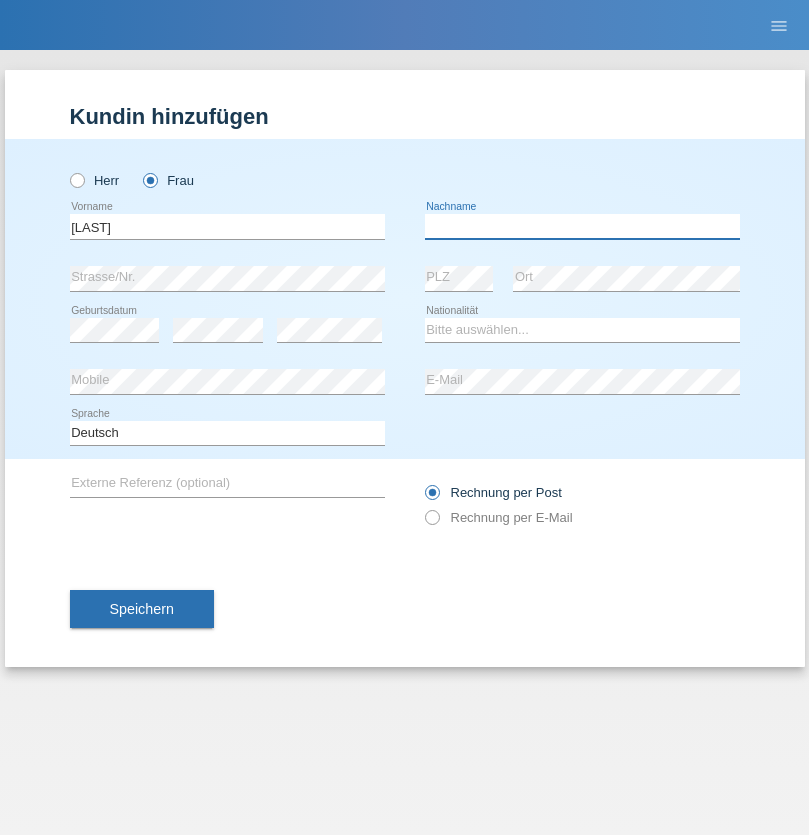 click at bounding box center (582, 226) 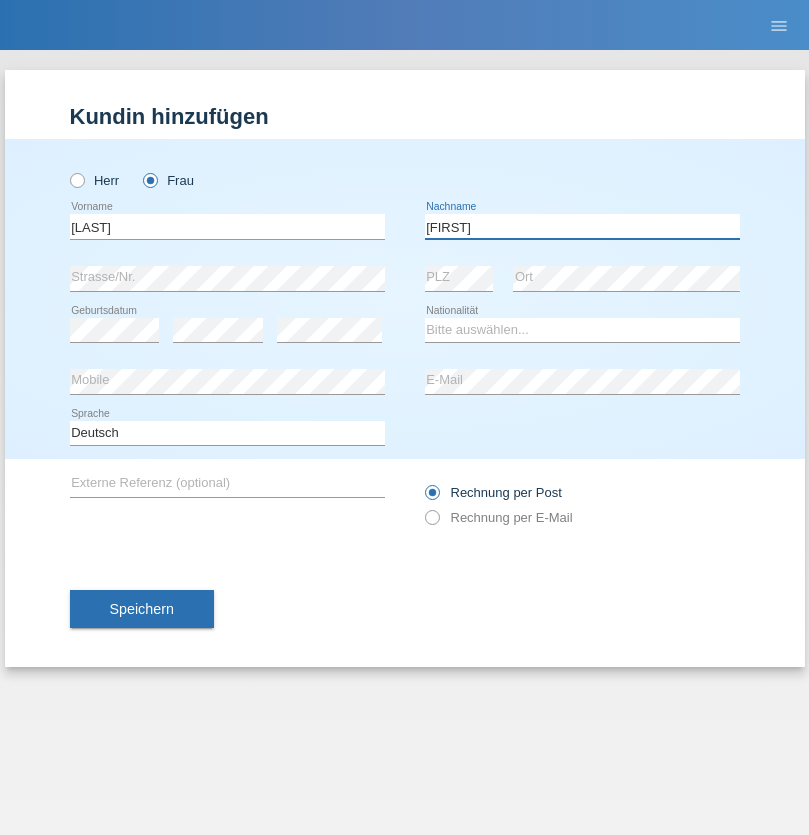 type on "Jolana" 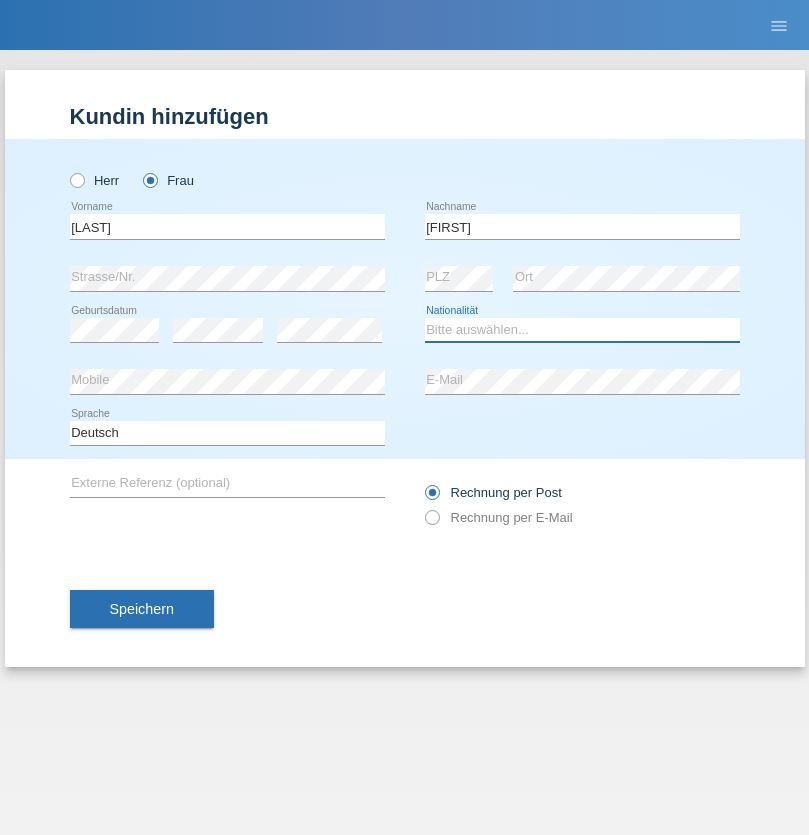 select on "UA" 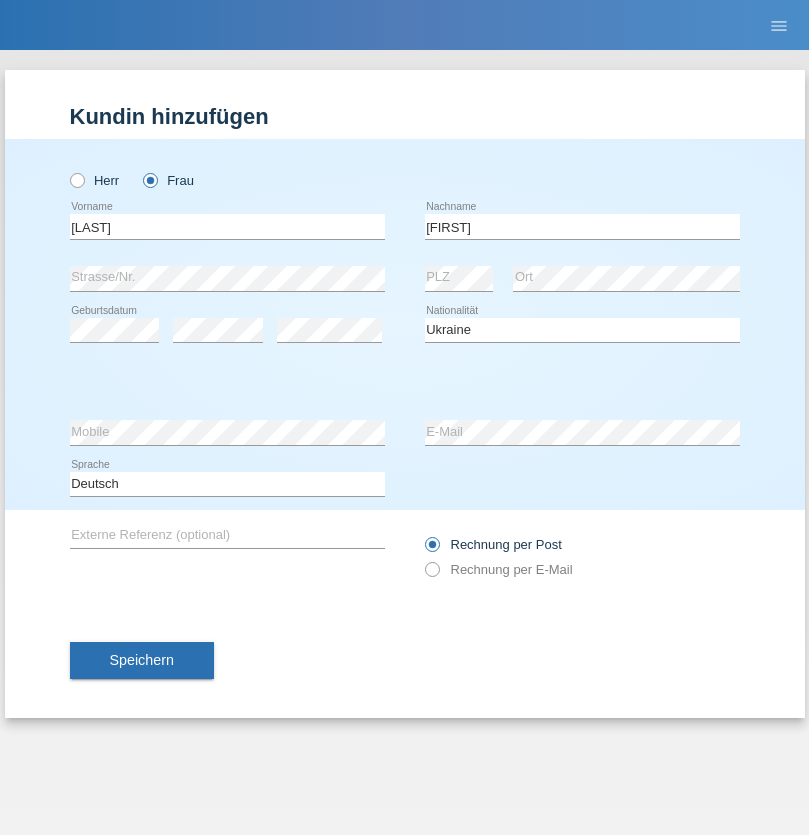 select on "C" 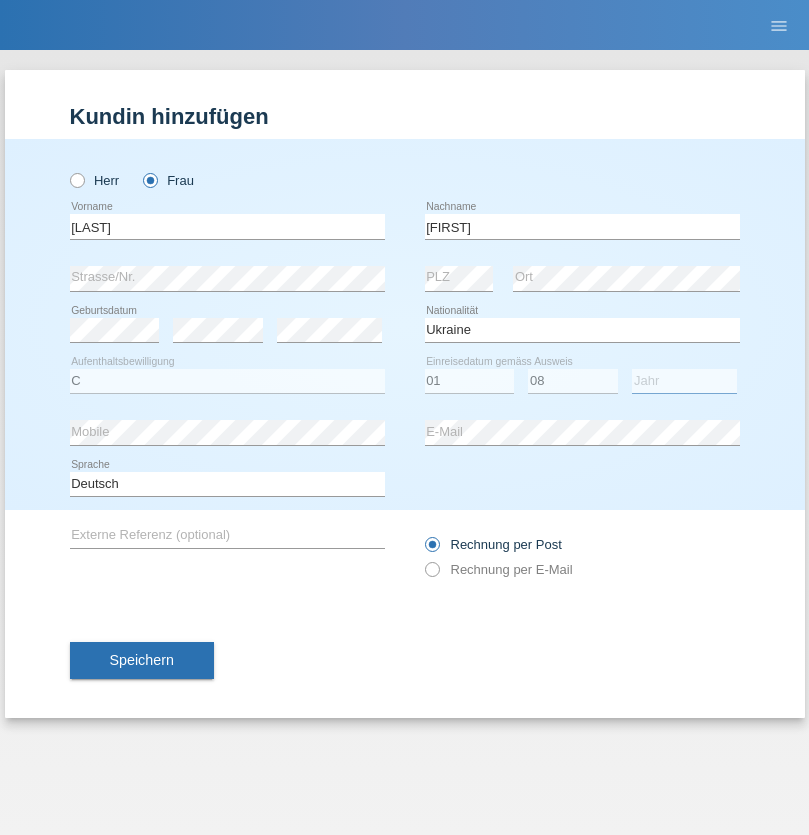 select on "2021" 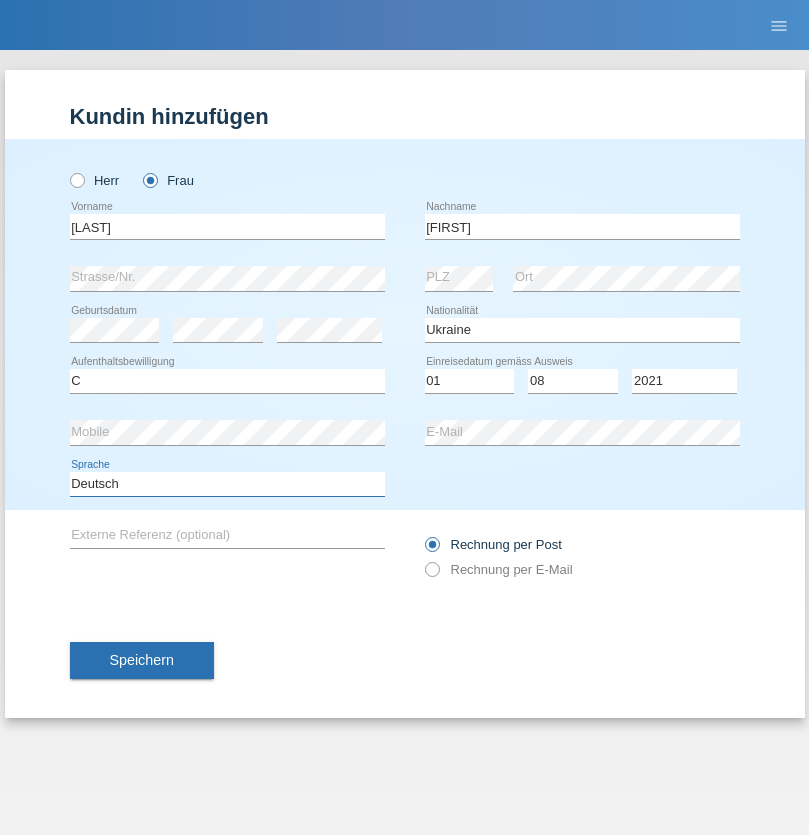 select on "en" 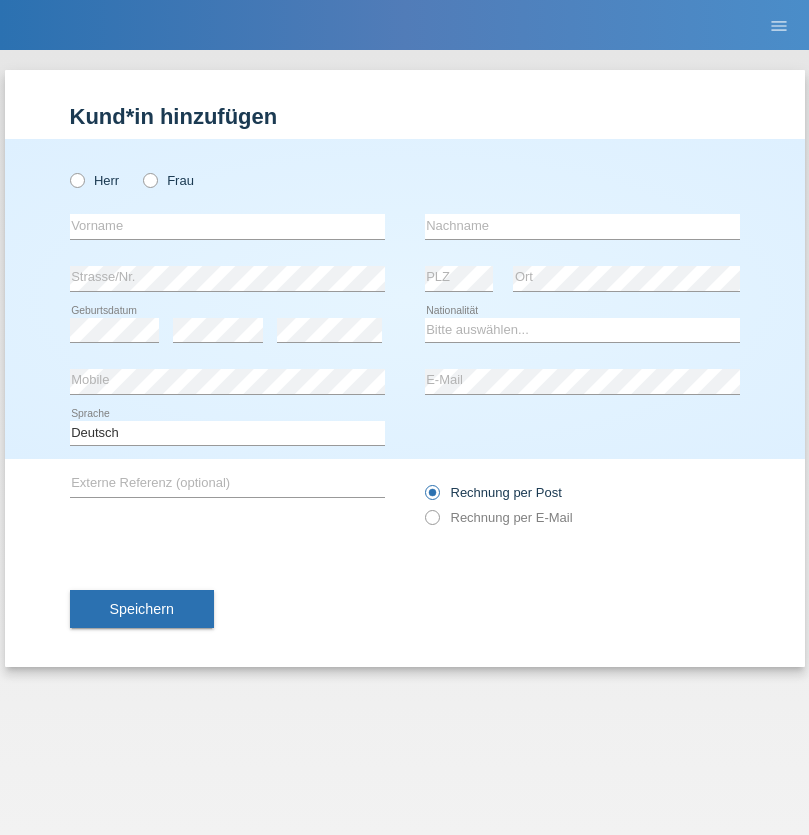 scroll, scrollTop: 0, scrollLeft: 0, axis: both 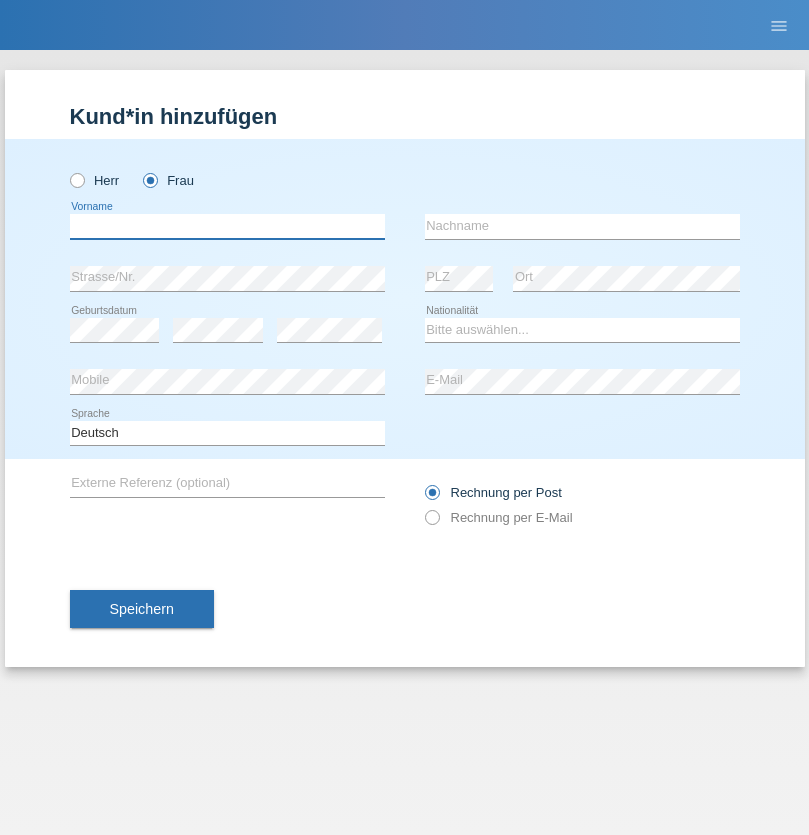 click at bounding box center (227, 226) 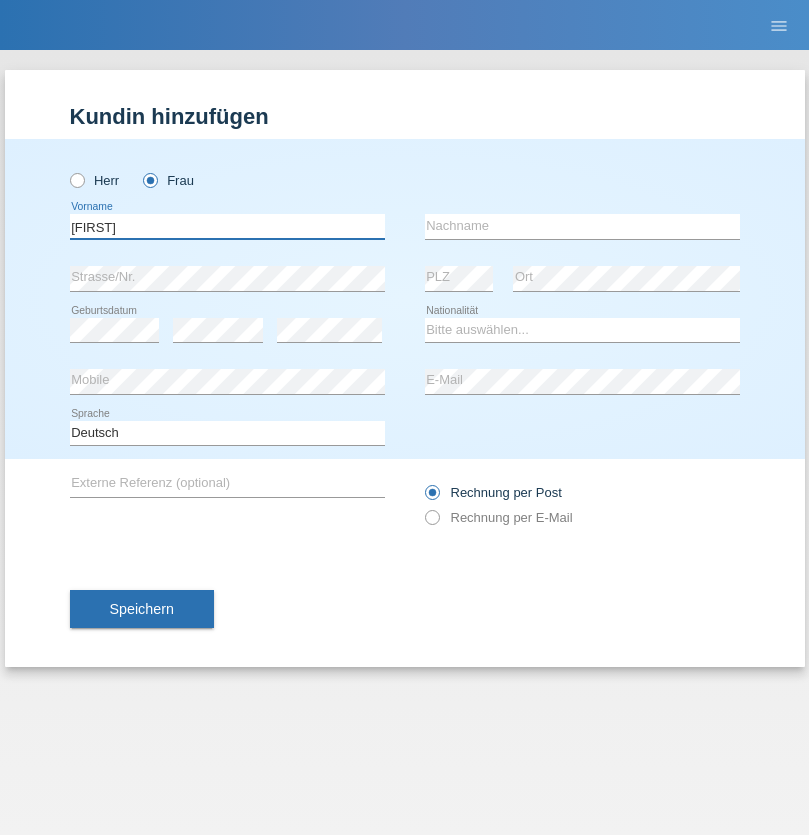 type on "[FIRST]" 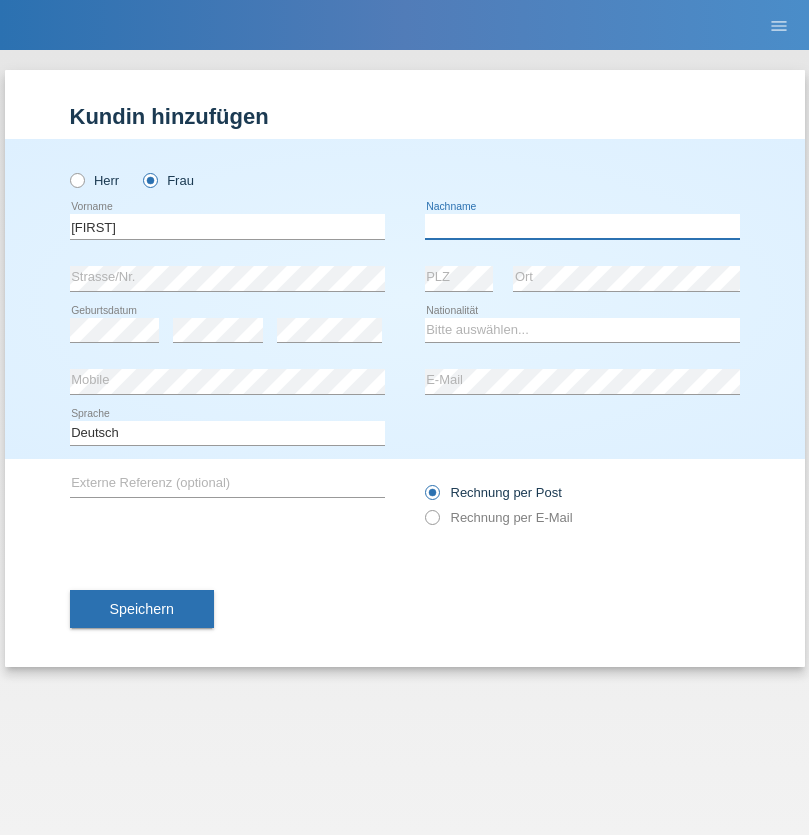 click at bounding box center [582, 226] 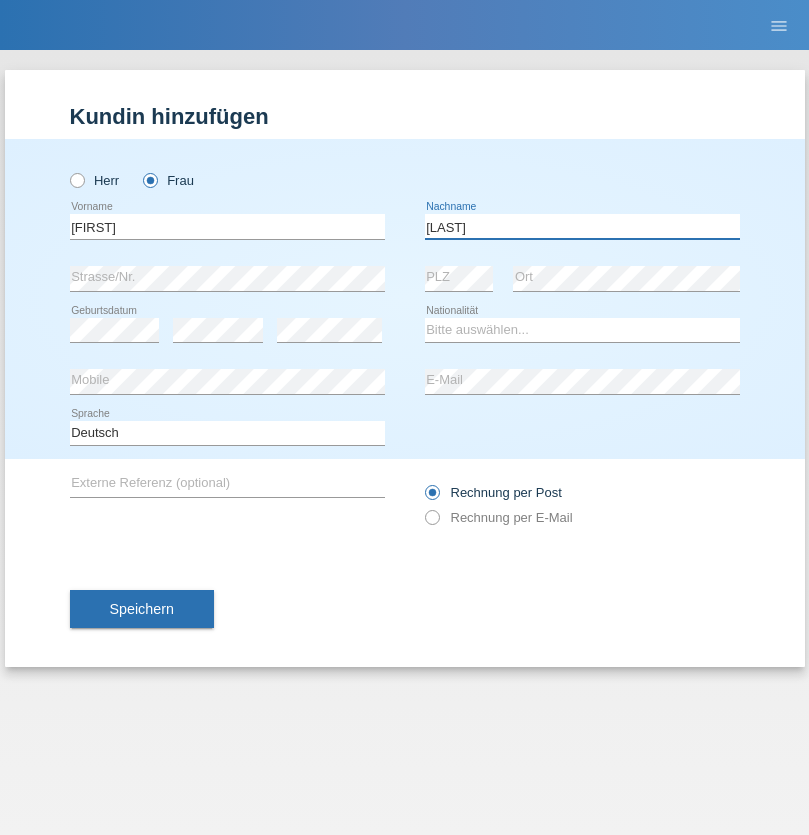 type on "[LAST]" 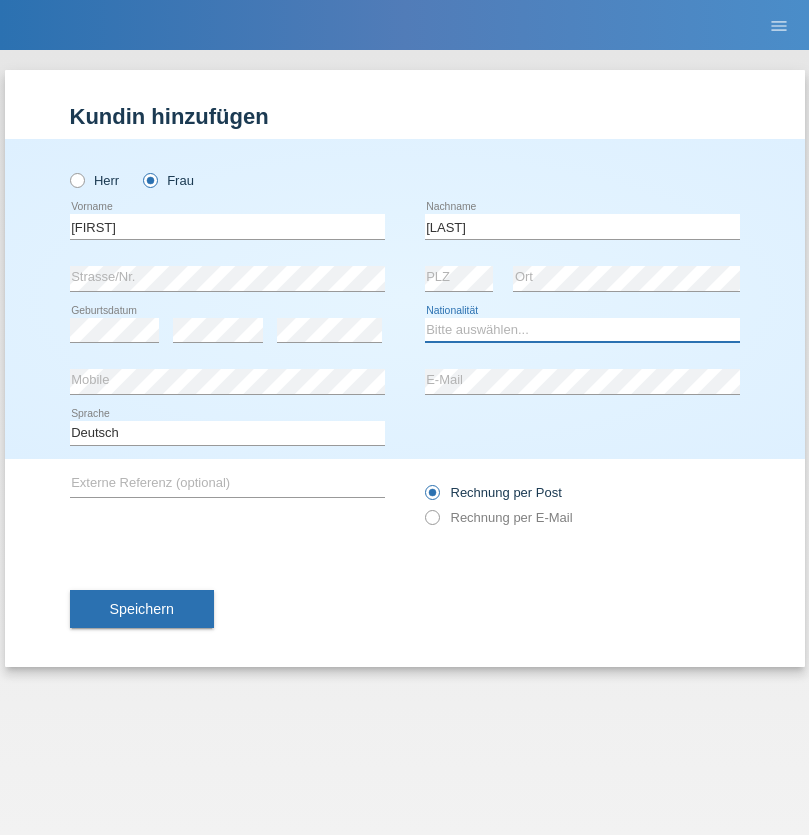 select on "DE" 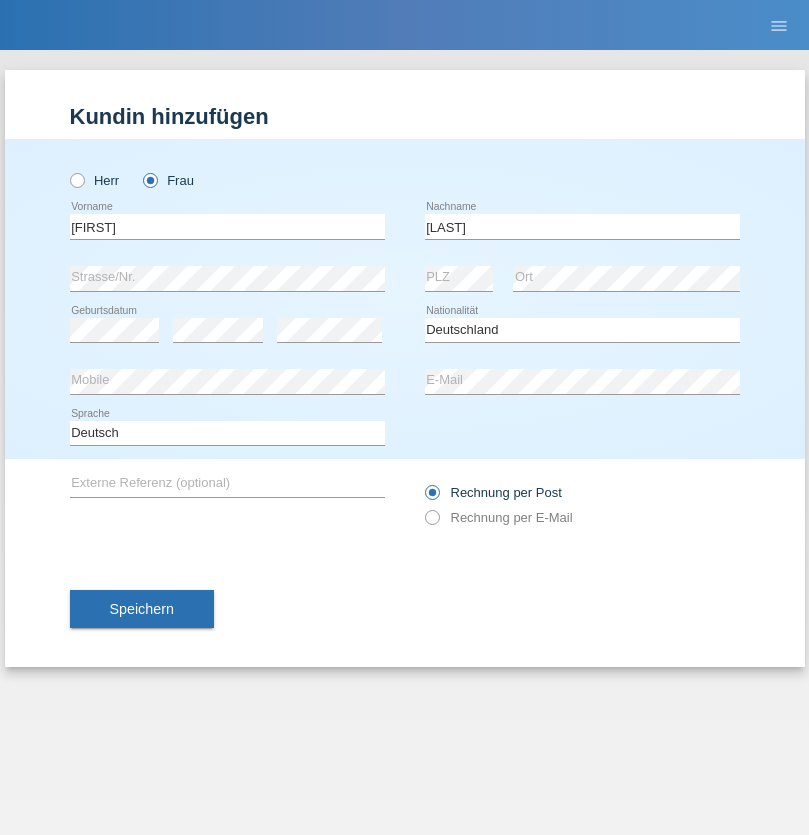 select on "C" 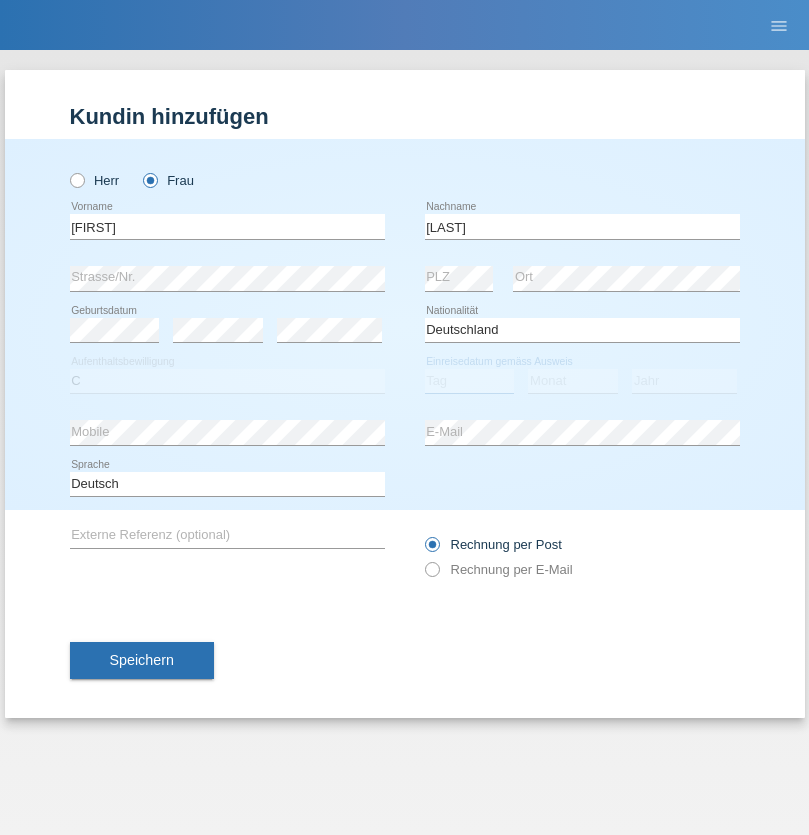 select on "30" 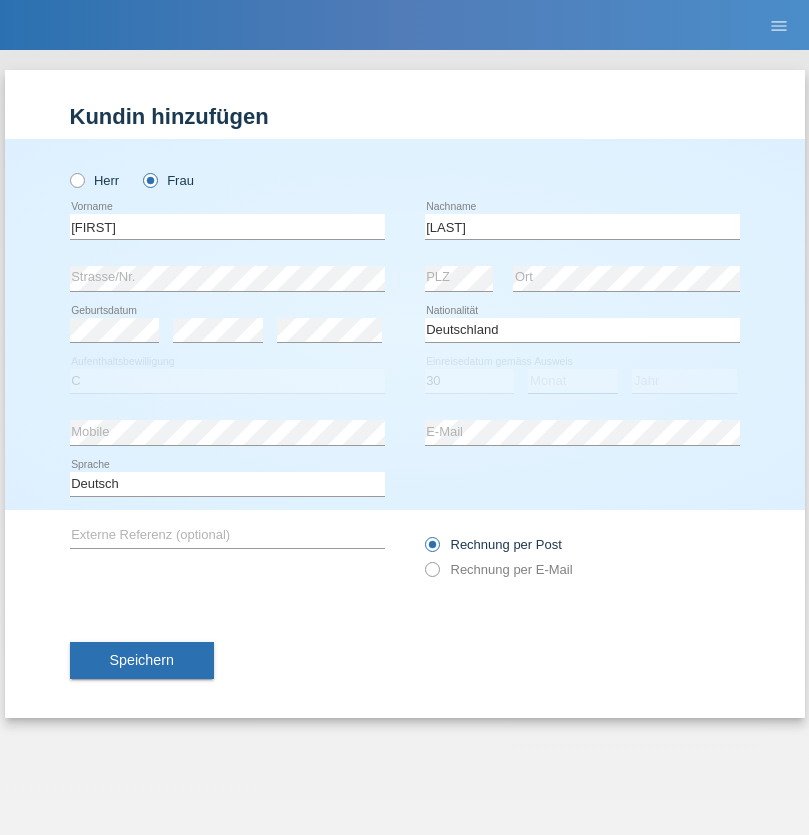 select on "09" 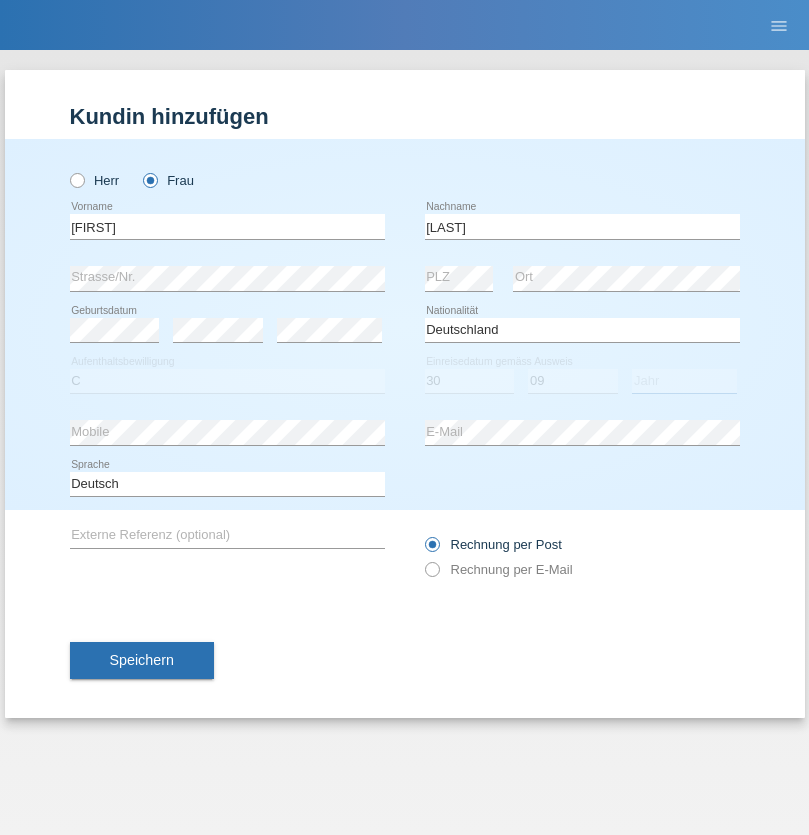 select on "2021" 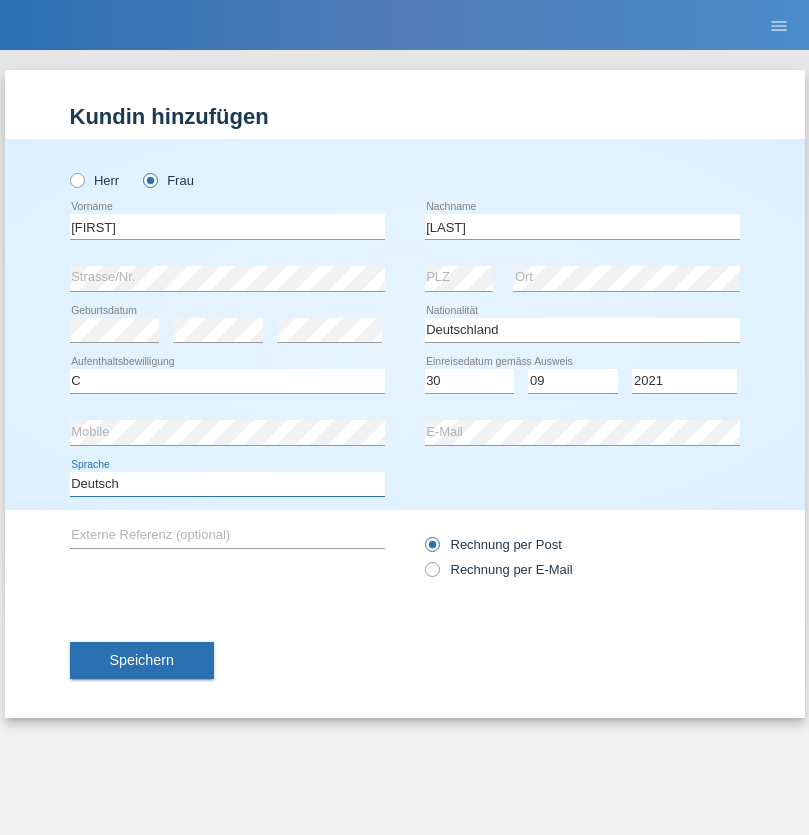 select on "en" 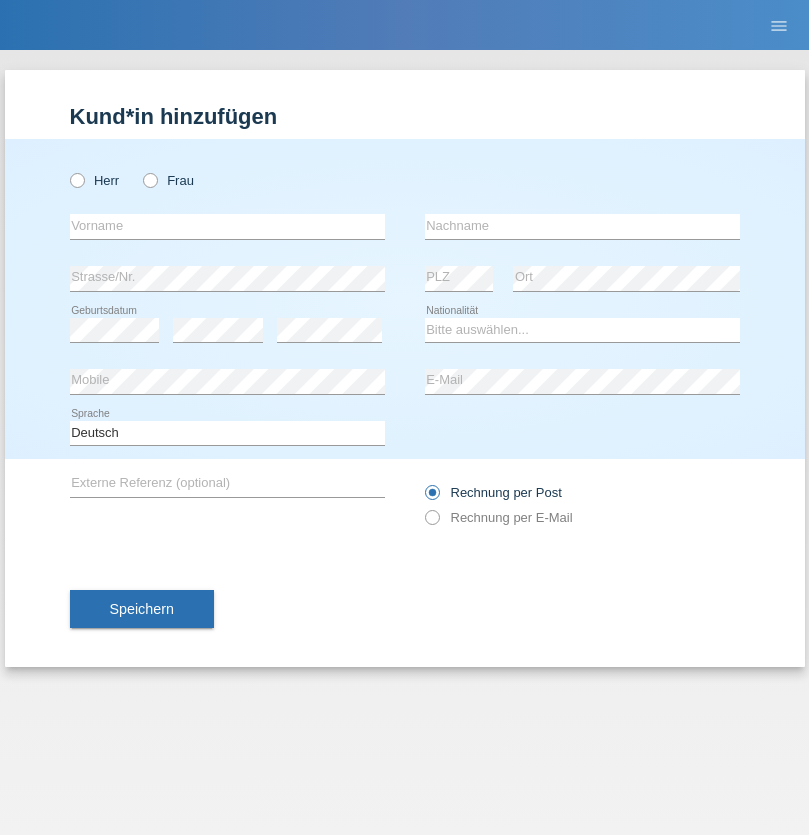 scroll, scrollTop: 0, scrollLeft: 0, axis: both 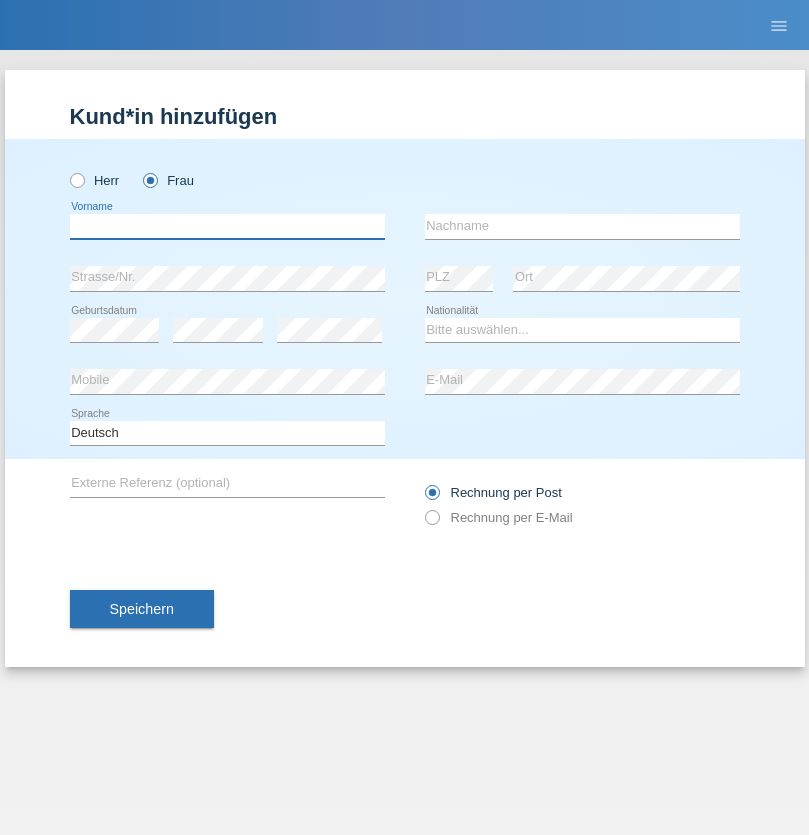 click at bounding box center [227, 226] 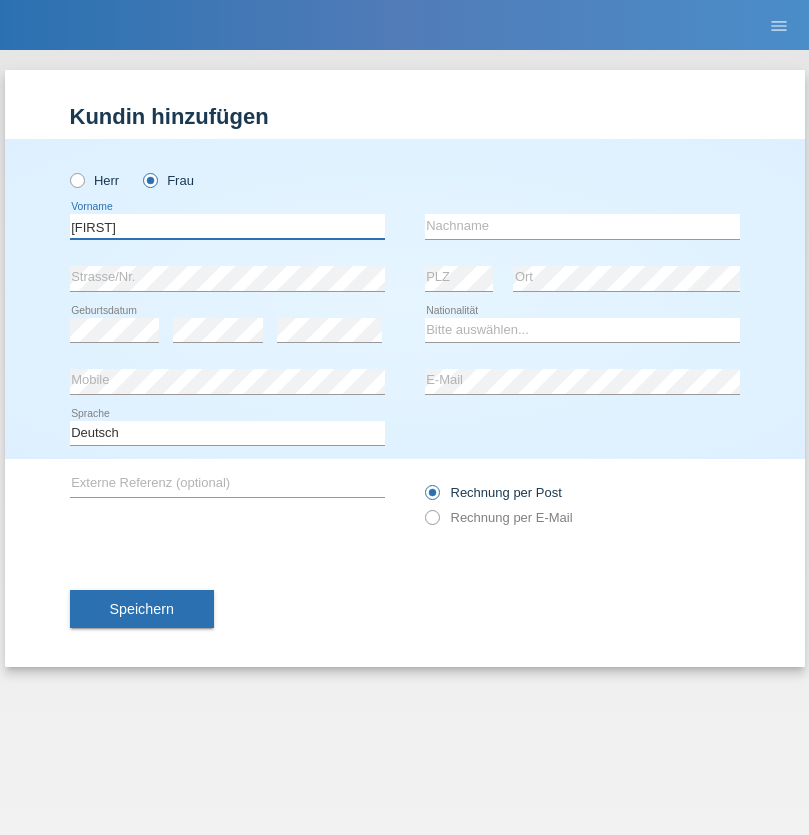 type on "[FIRST]" 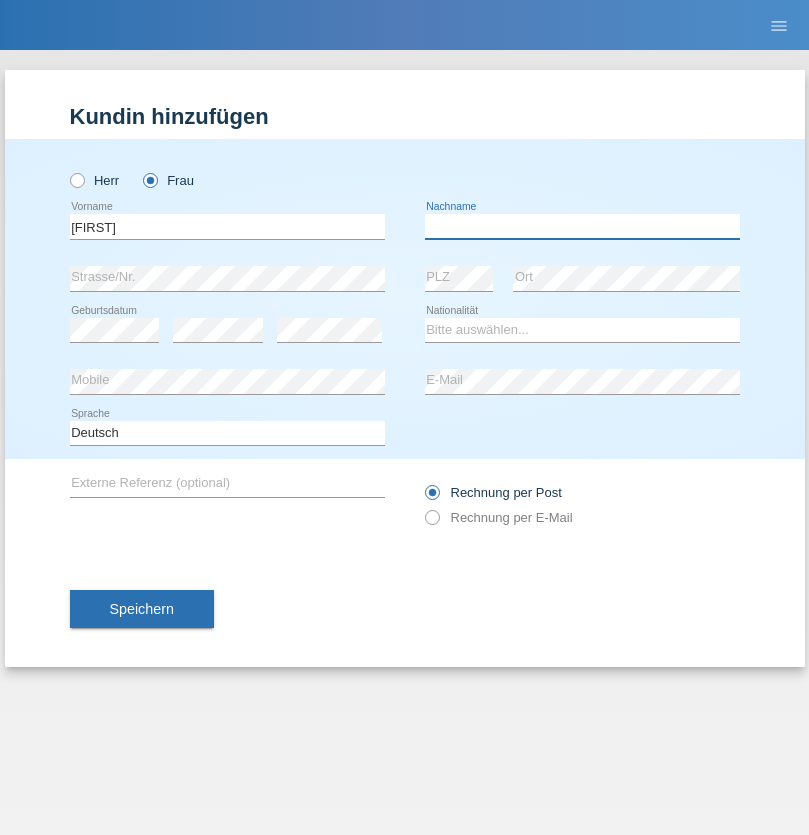 click at bounding box center (582, 226) 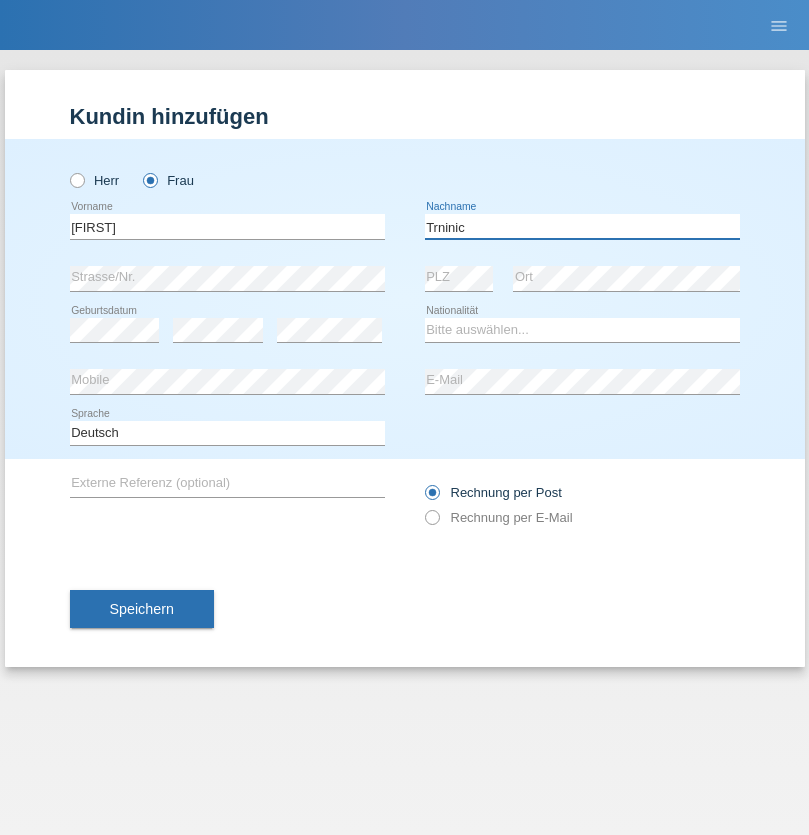 type on "Trninic" 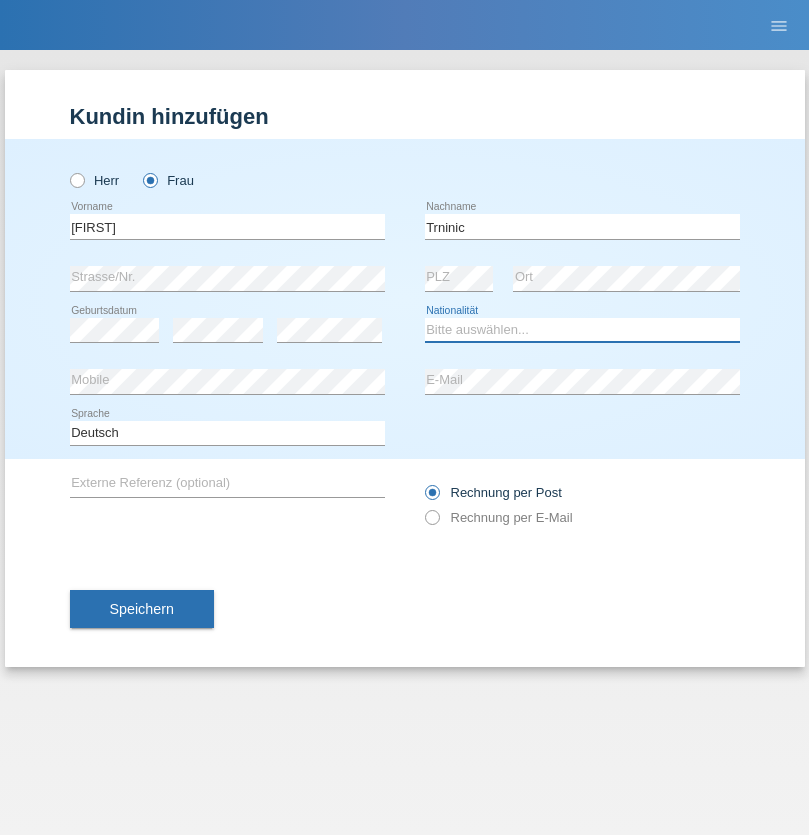 select on "HR" 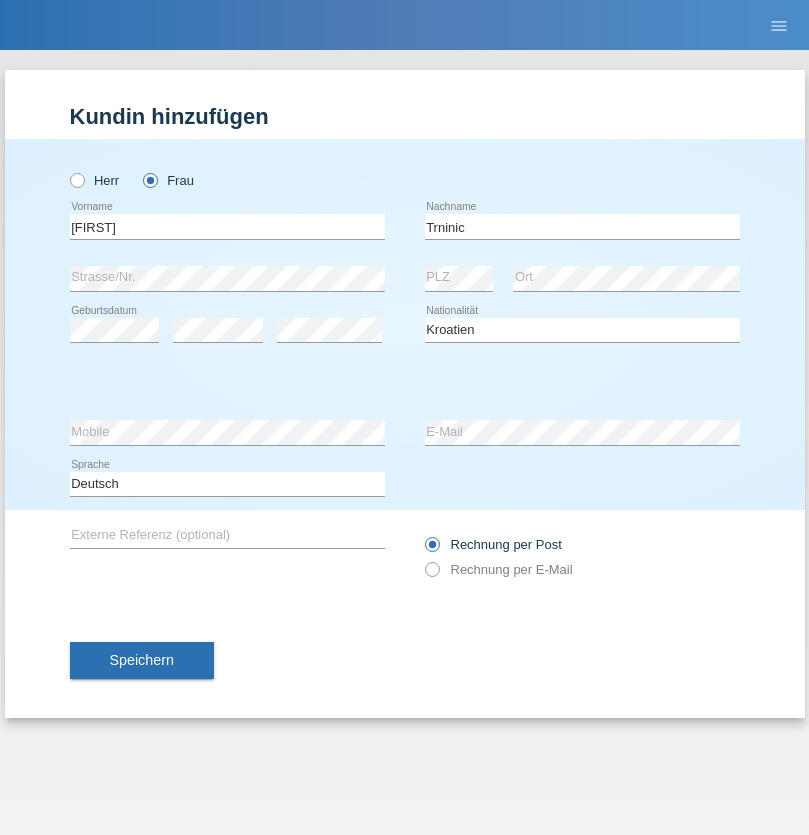 select on "C" 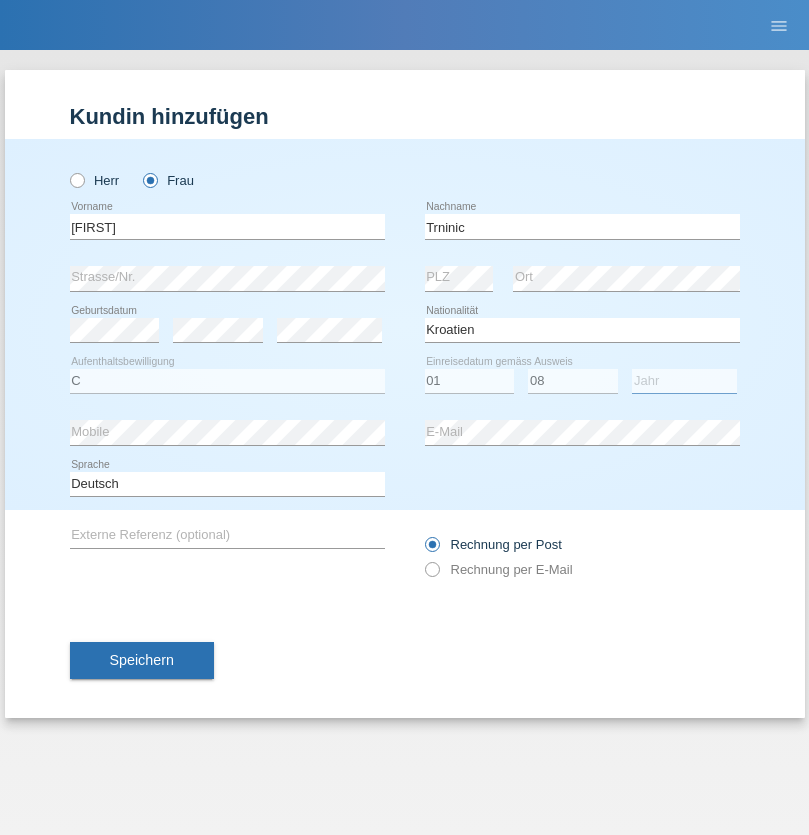 select on "2021" 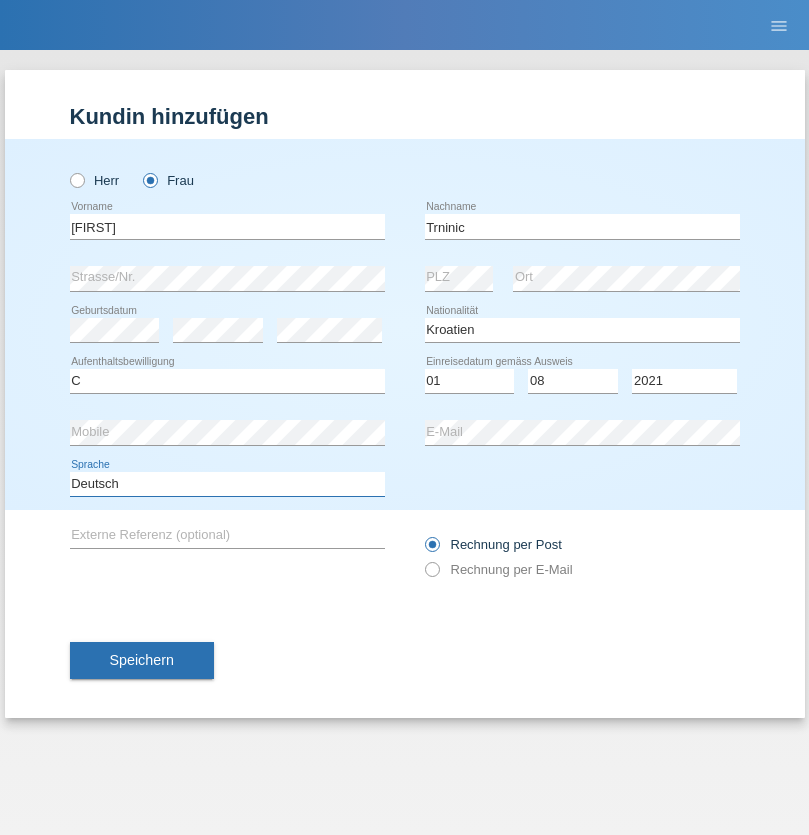 select on "en" 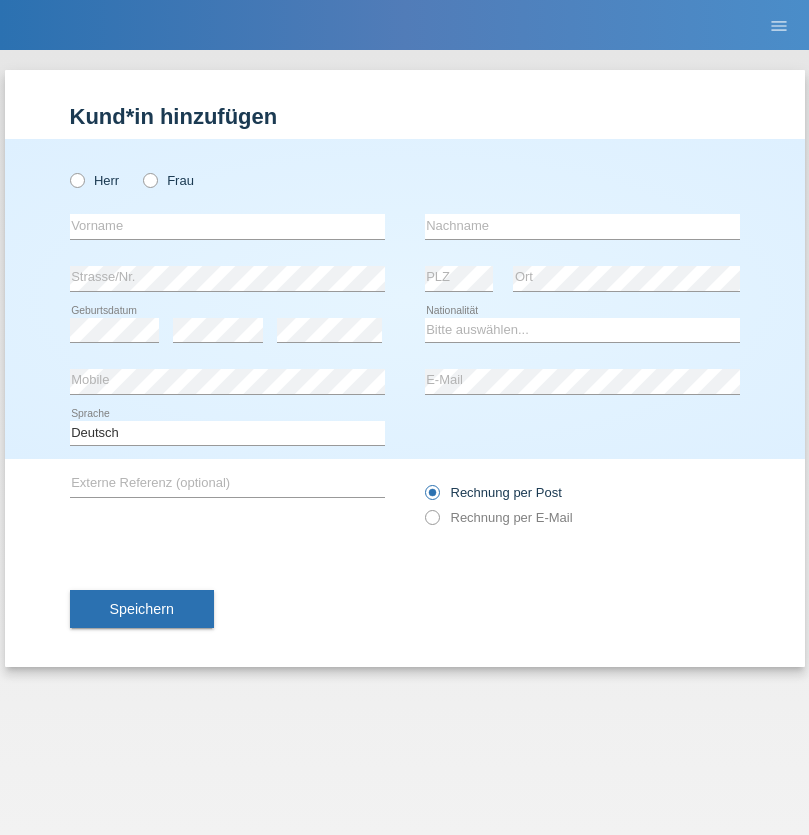 scroll, scrollTop: 0, scrollLeft: 0, axis: both 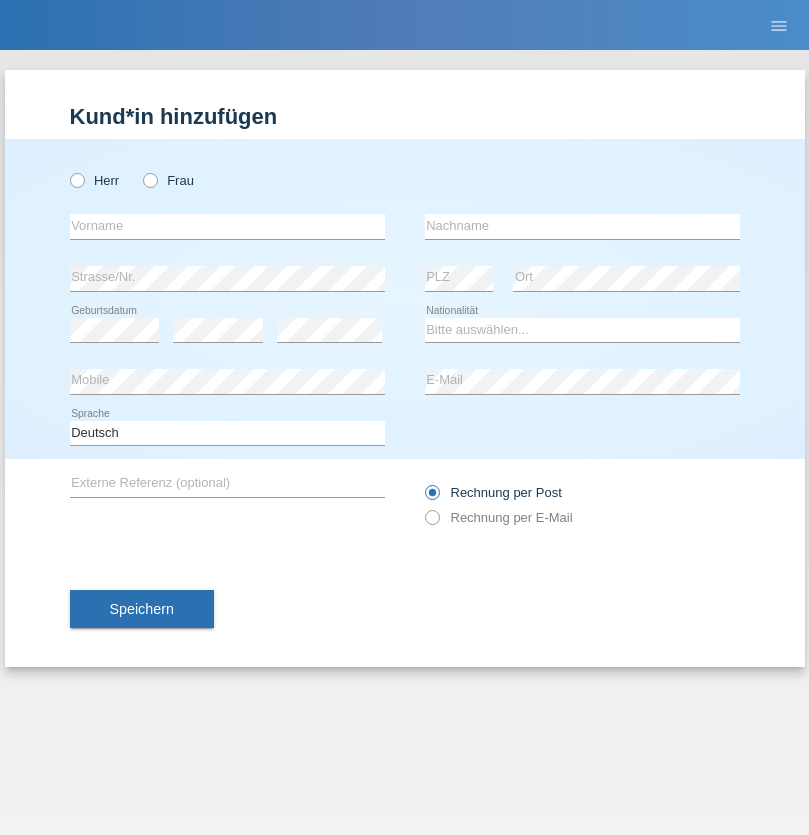 radio on "true" 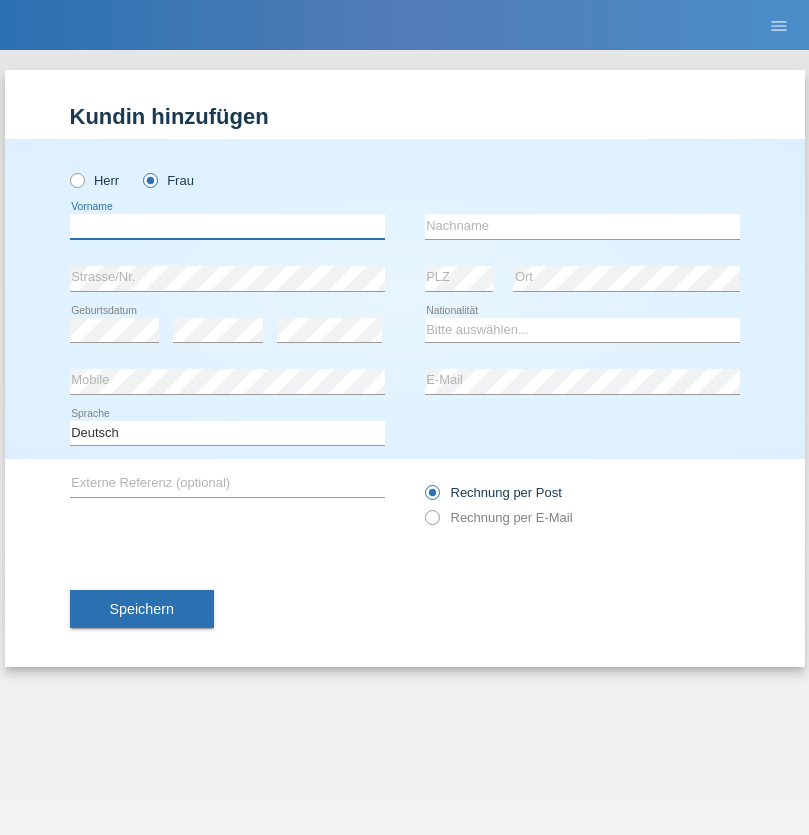 click at bounding box center [227, 226] 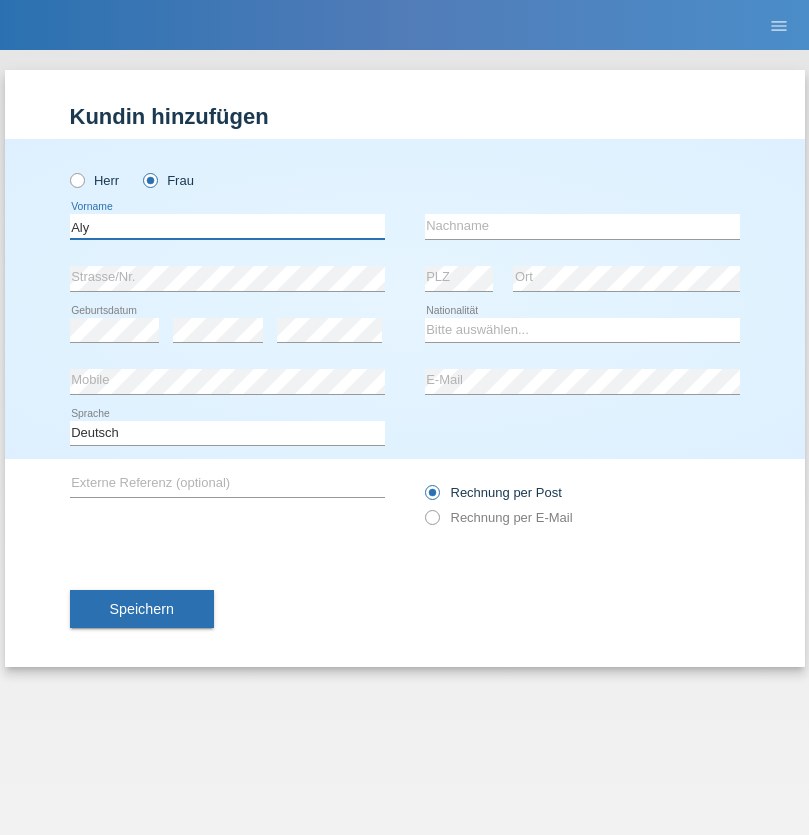 type on "Aly" 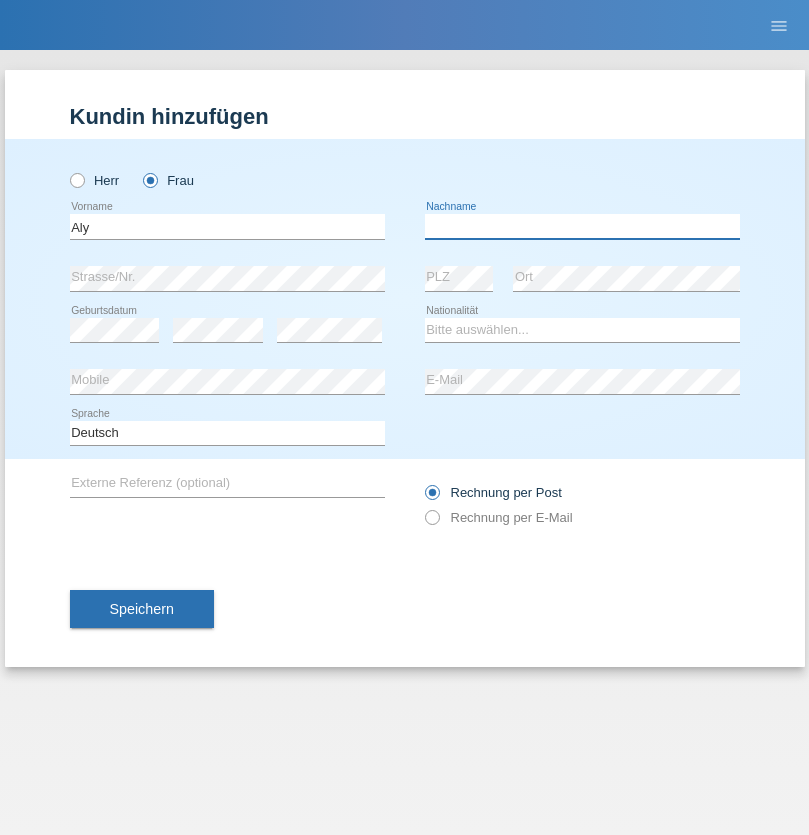 click at bounding box center (582, 226) 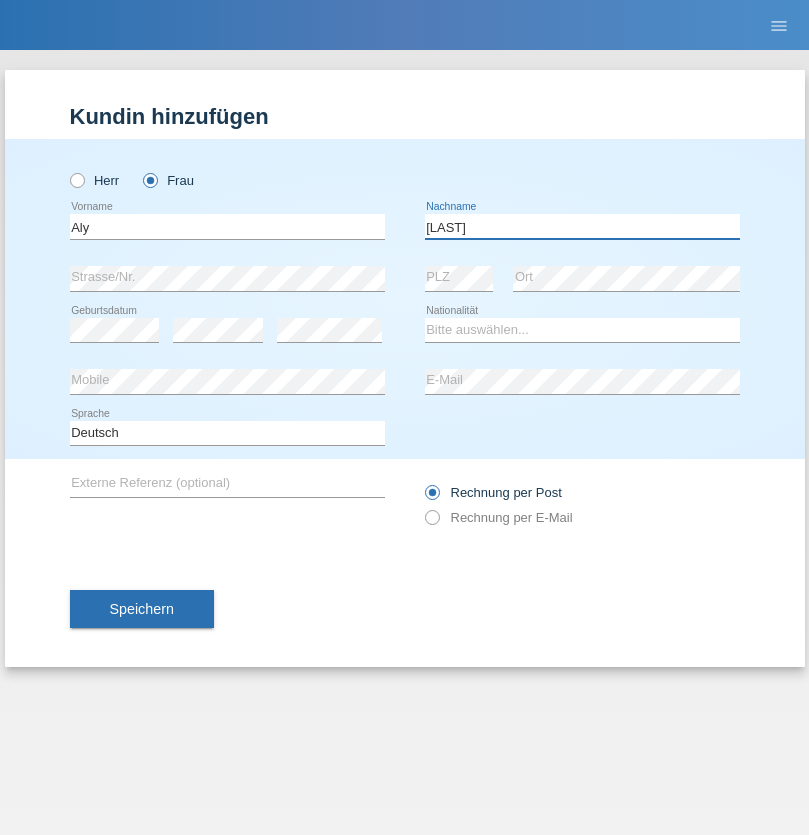 type on "[LAST]" 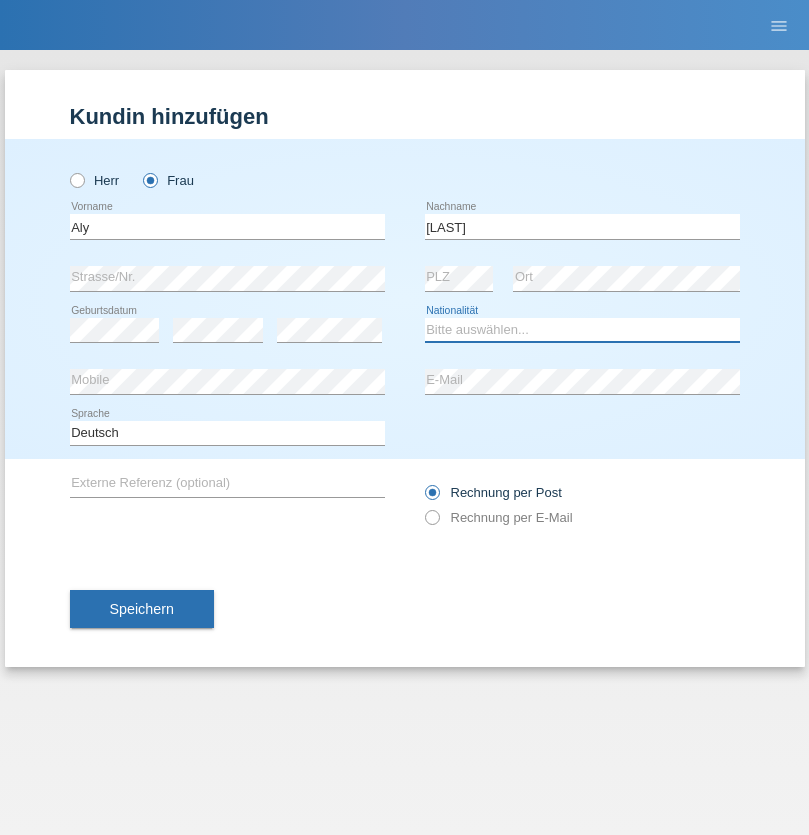 select on "DM" 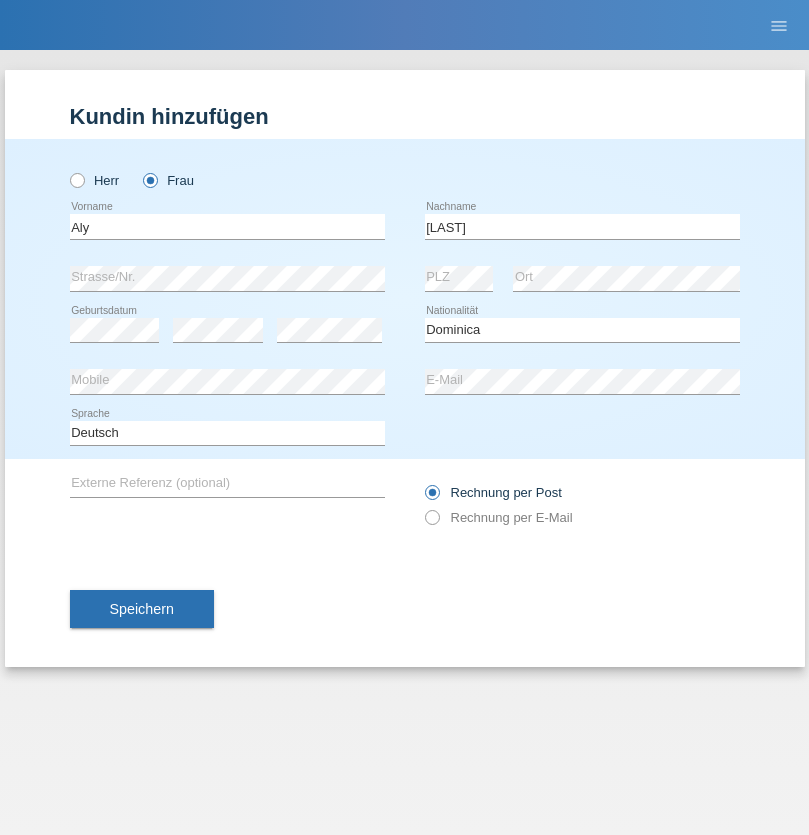 select on "C" 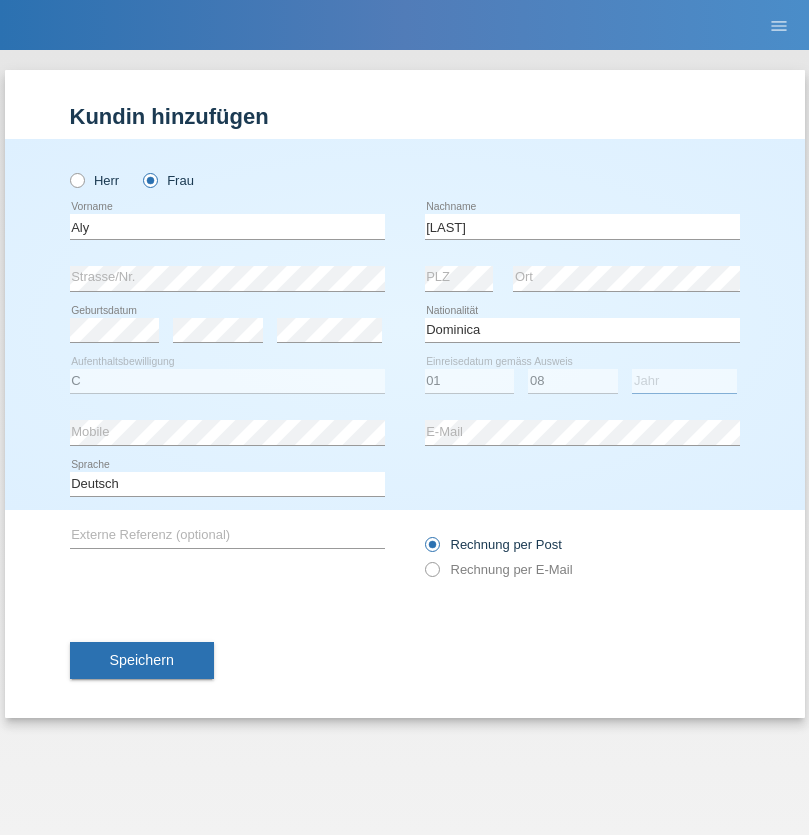select on "2021" 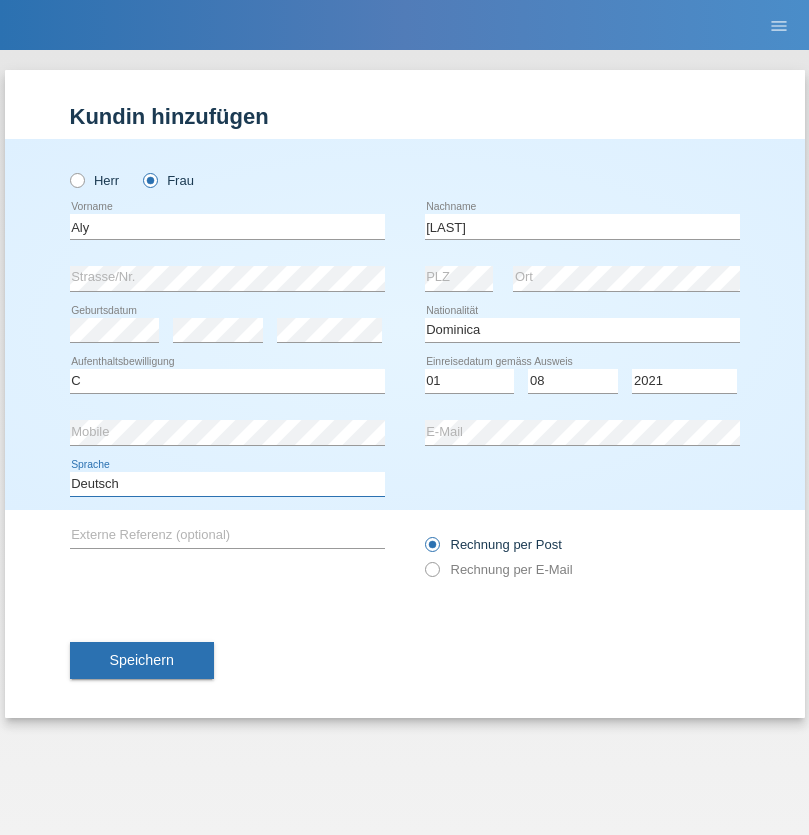 select on "en" 